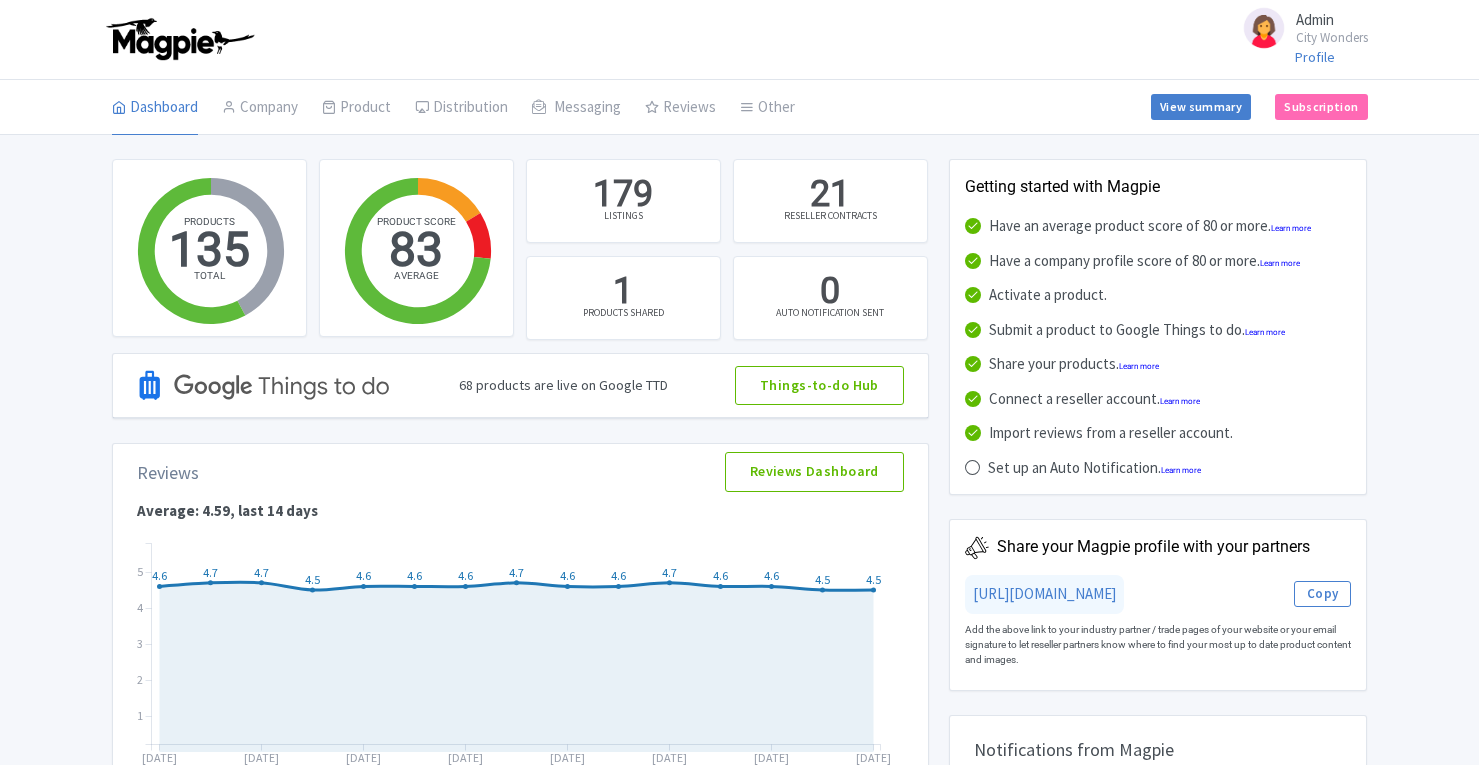 scroll, scrollTop: 750, scrollLeft: 0, axis: vertical 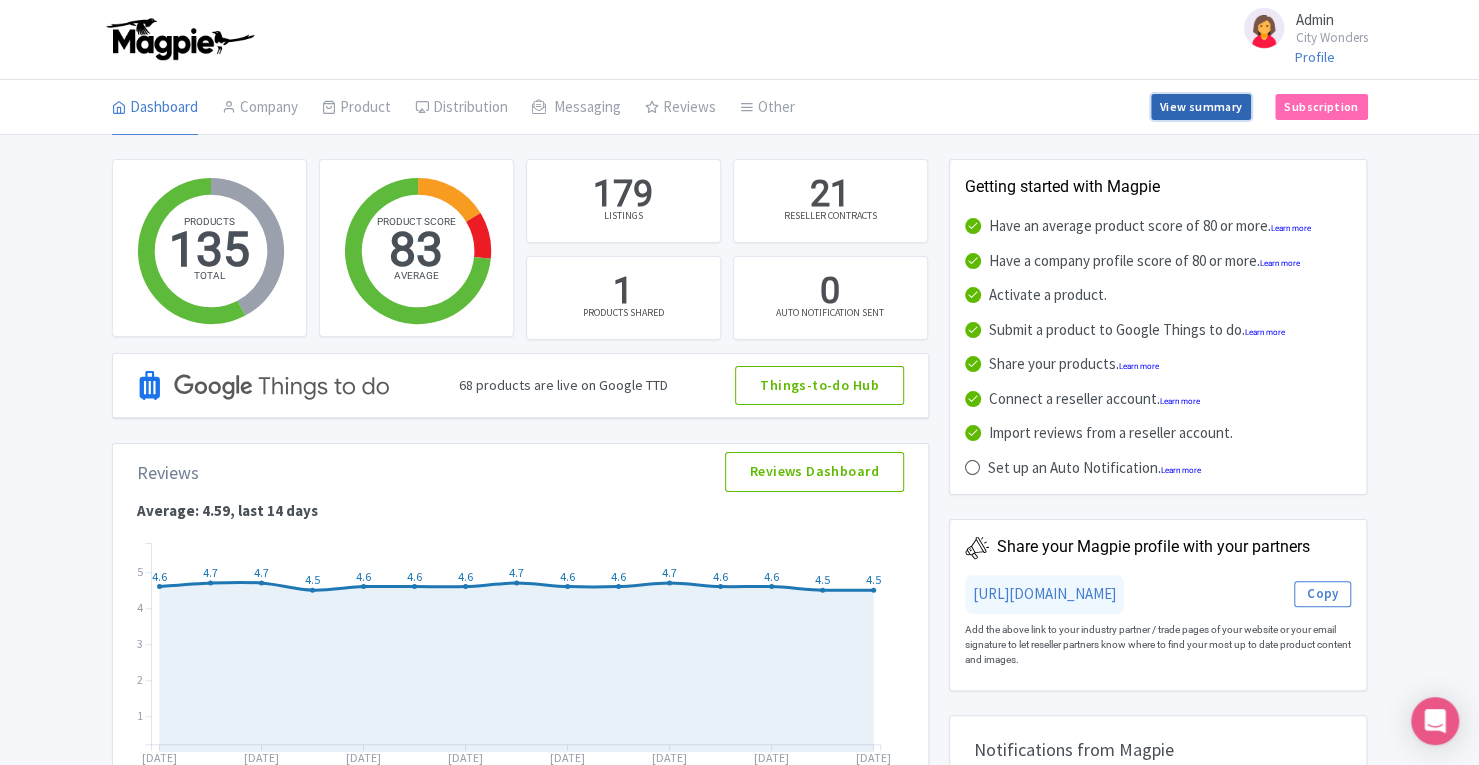 click on "View summary" at bounding box center [1201, 107] 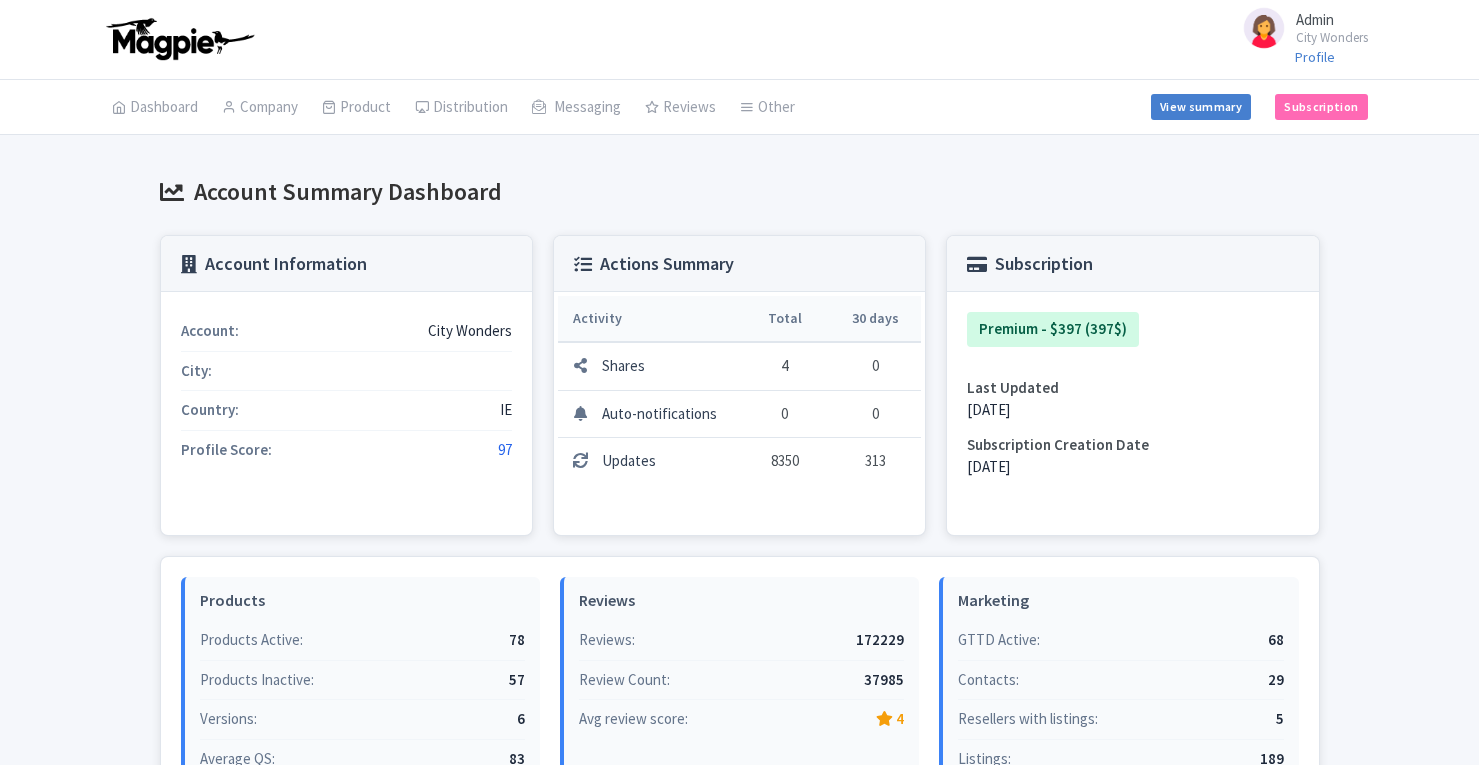 scroll, scrollTop: 0, scrollLeft: 0, axis: both 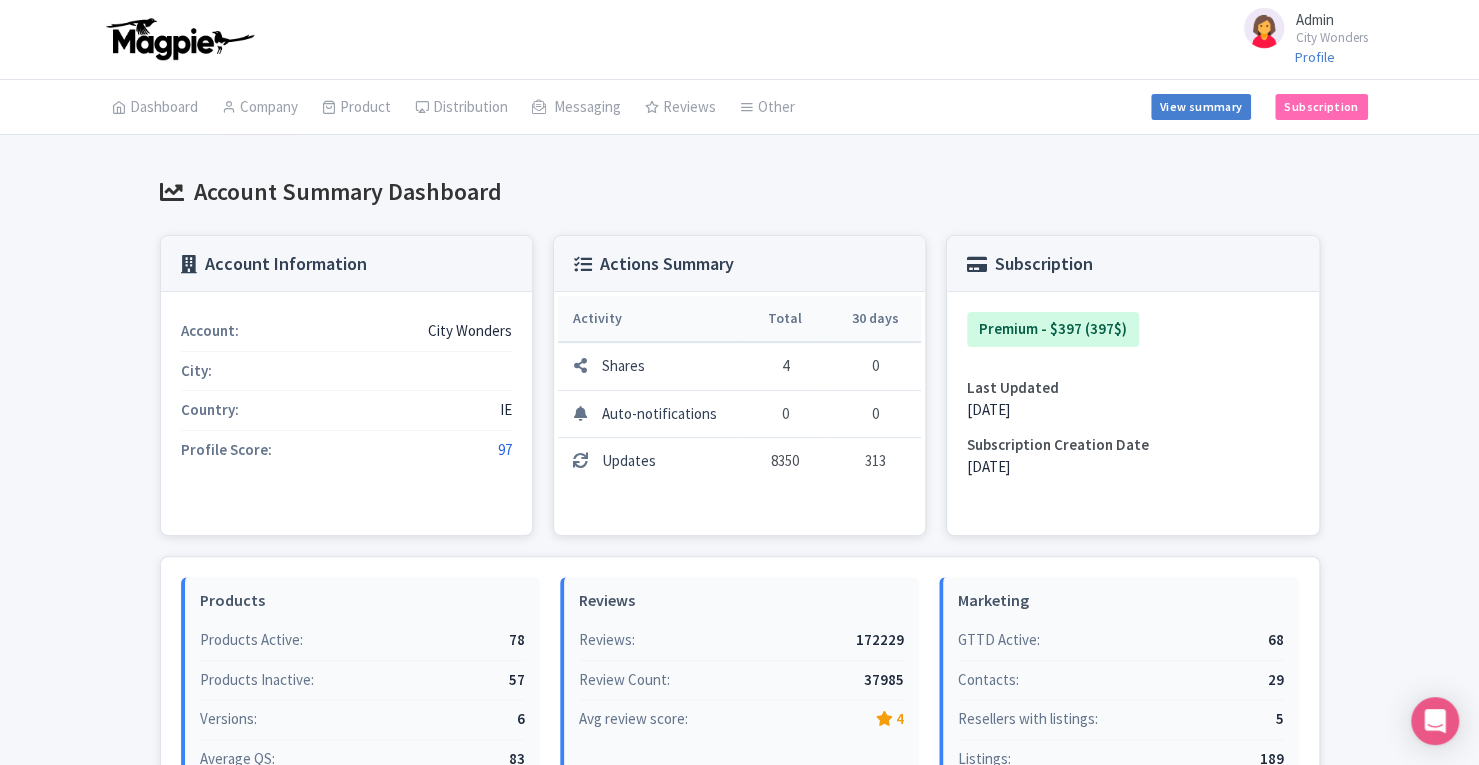 click on "Company" at bounding box center [260, 108] 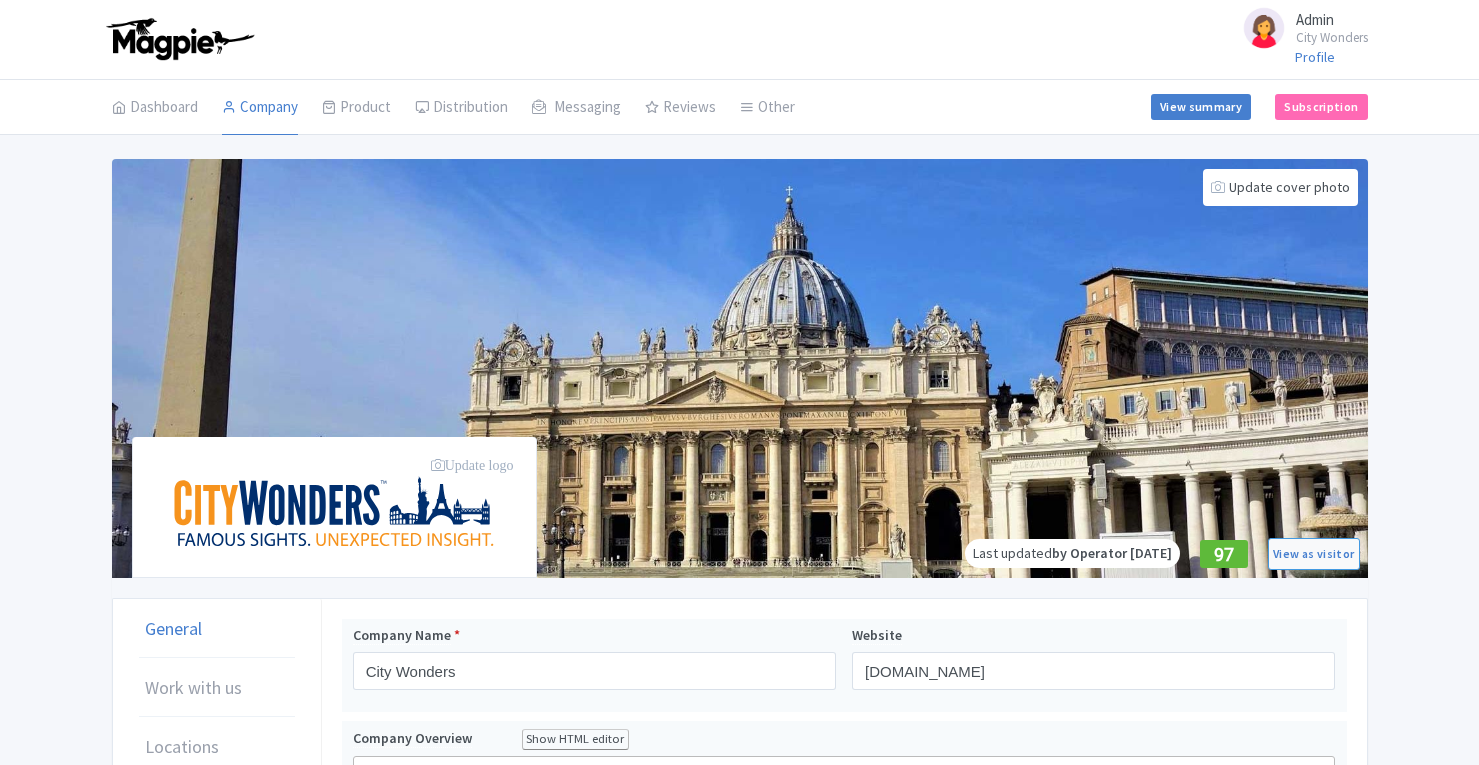 scroll, scrollTop: 0, scrollLeft: 0, axis: both 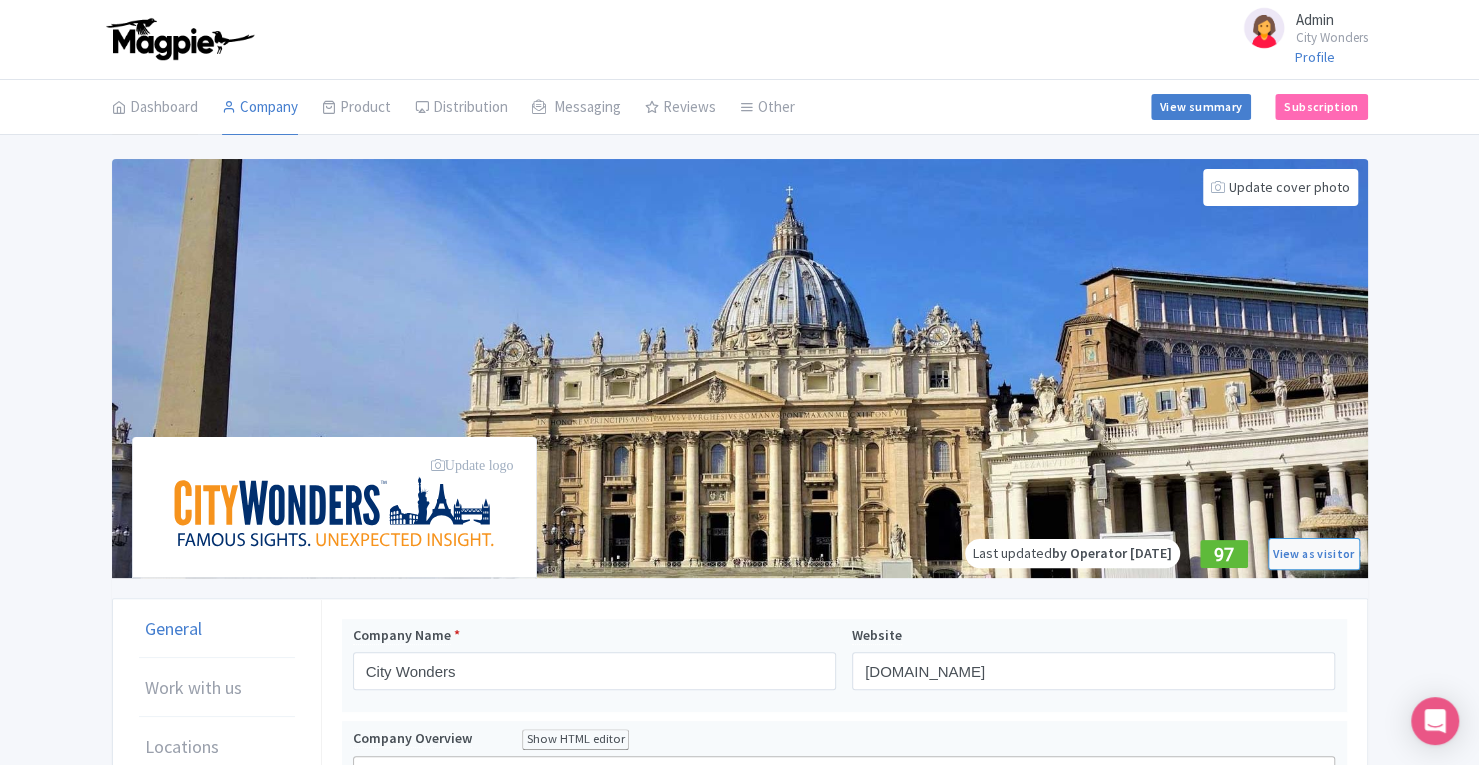 click on "Dashboard" at bounding box center [155, 108] 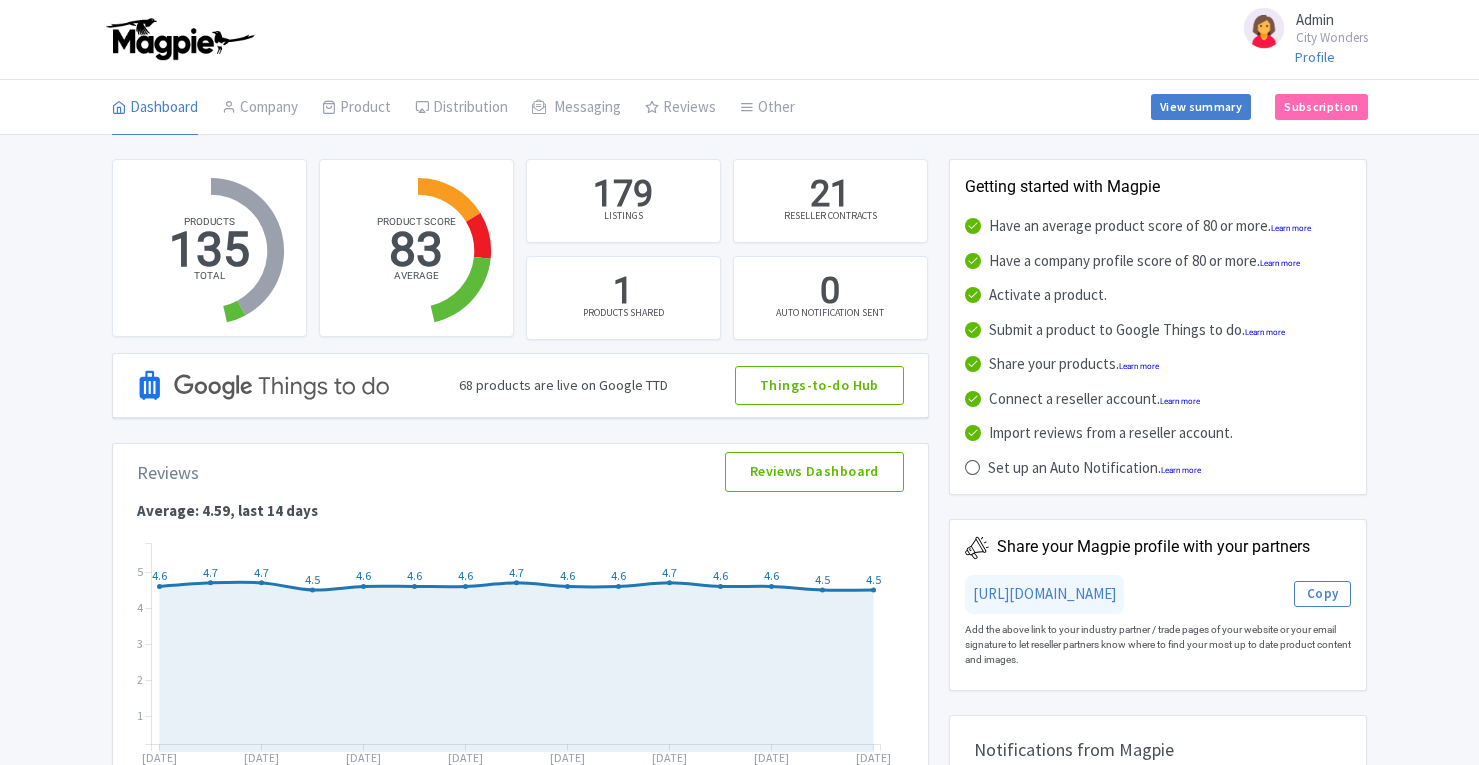 scroll, scrollTop: 0, scrollLeft: 0, axis: both 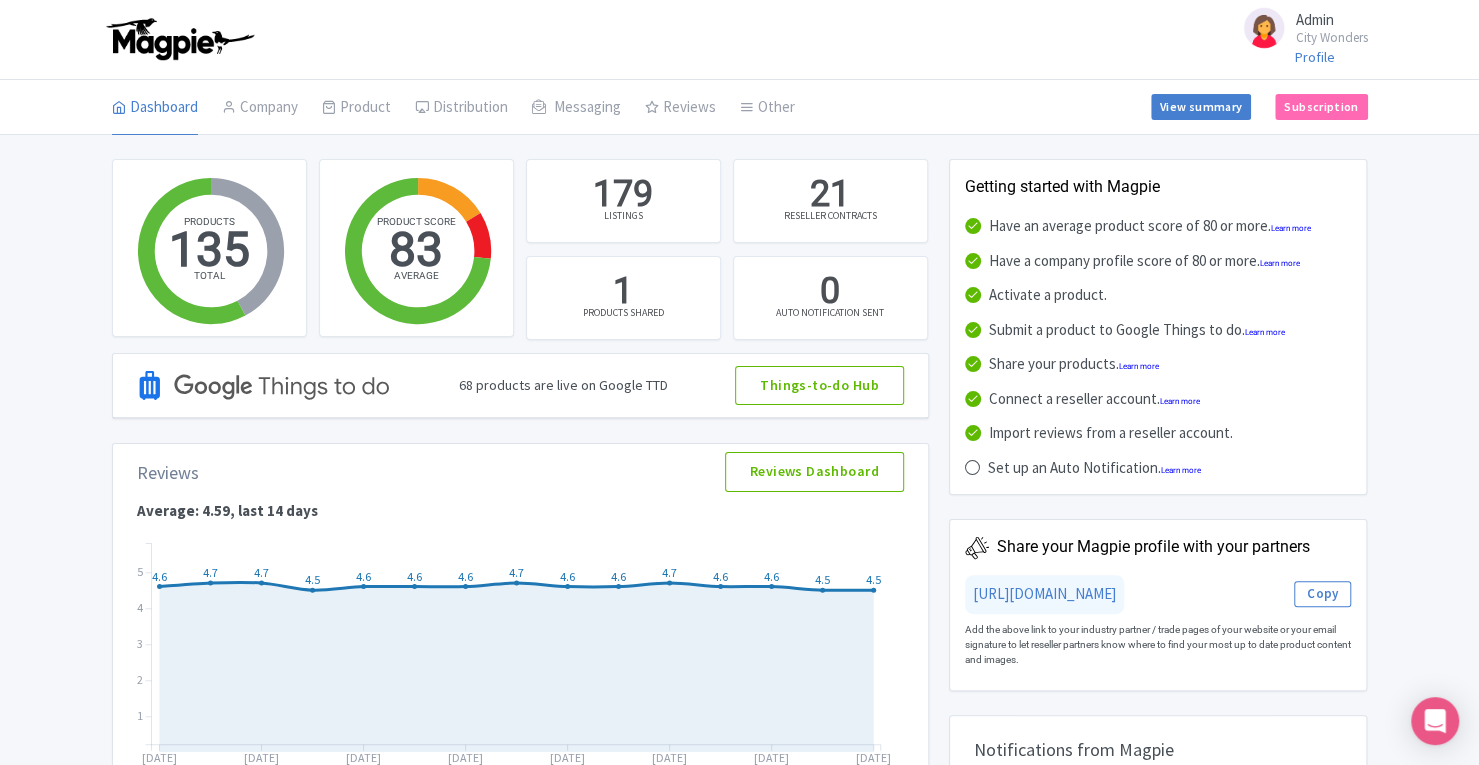 click on "Listings Optimizer" at bounding box center [0, 0] 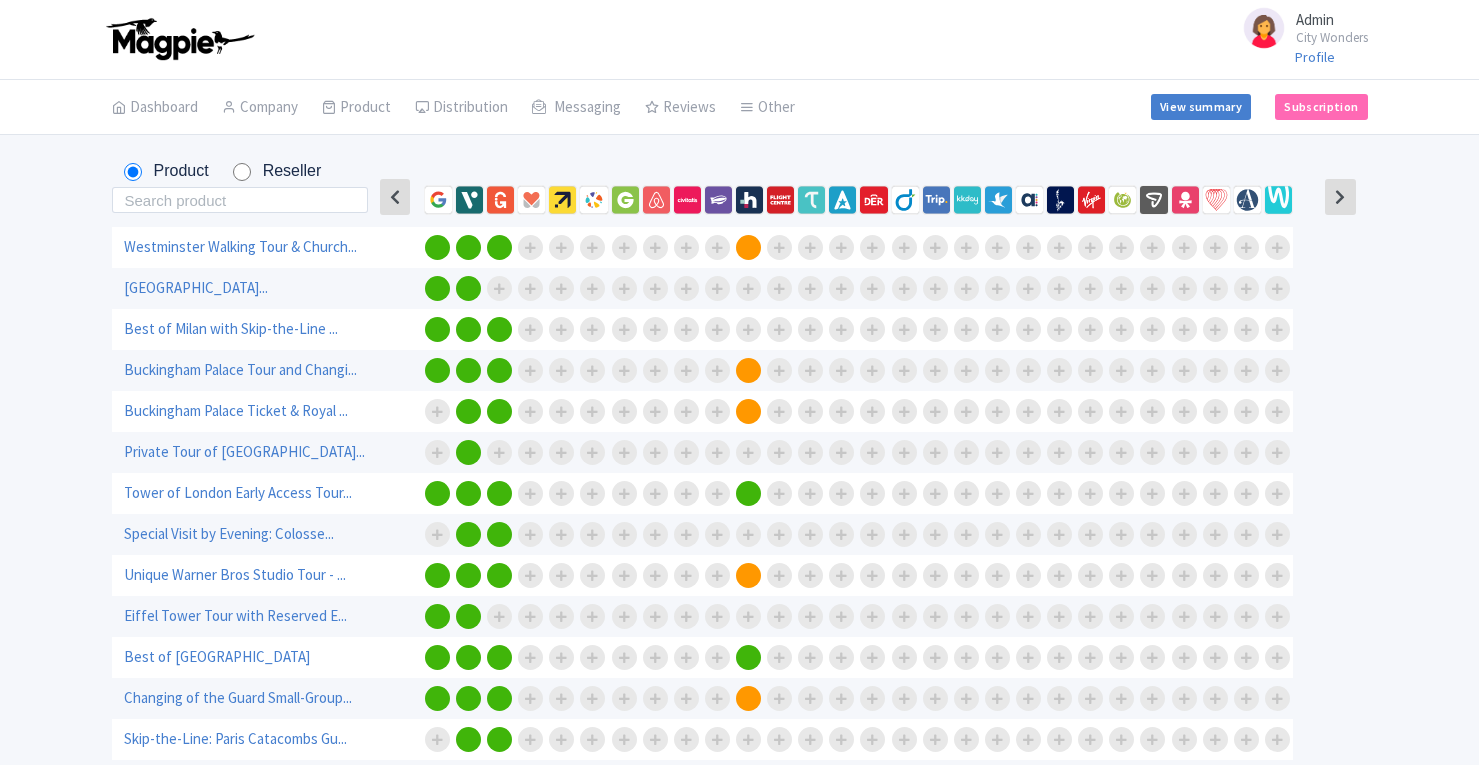 scroll, scrollTop: 0, scrollLeft: 0, axis: both 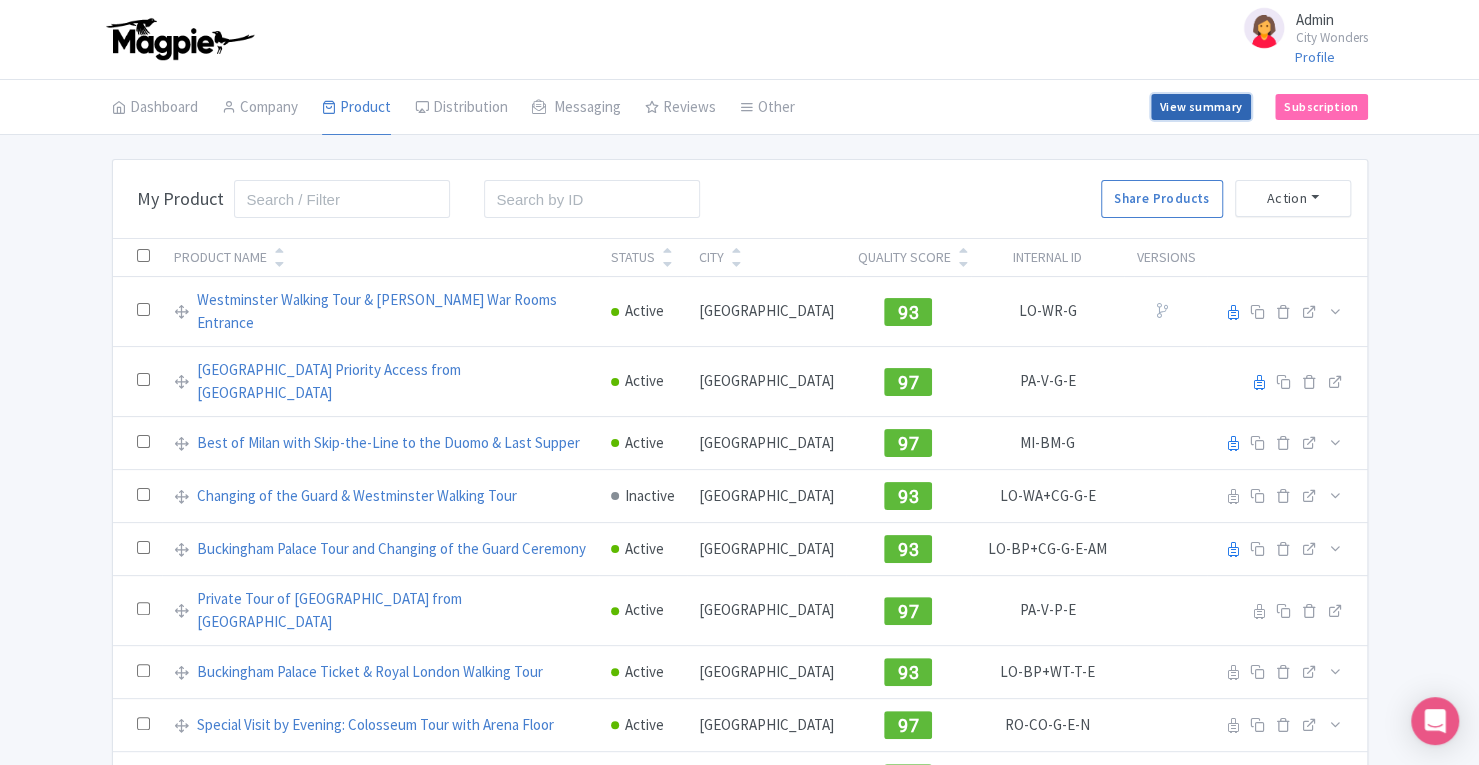 click on "View summary" at bounding box center [1201, 107] 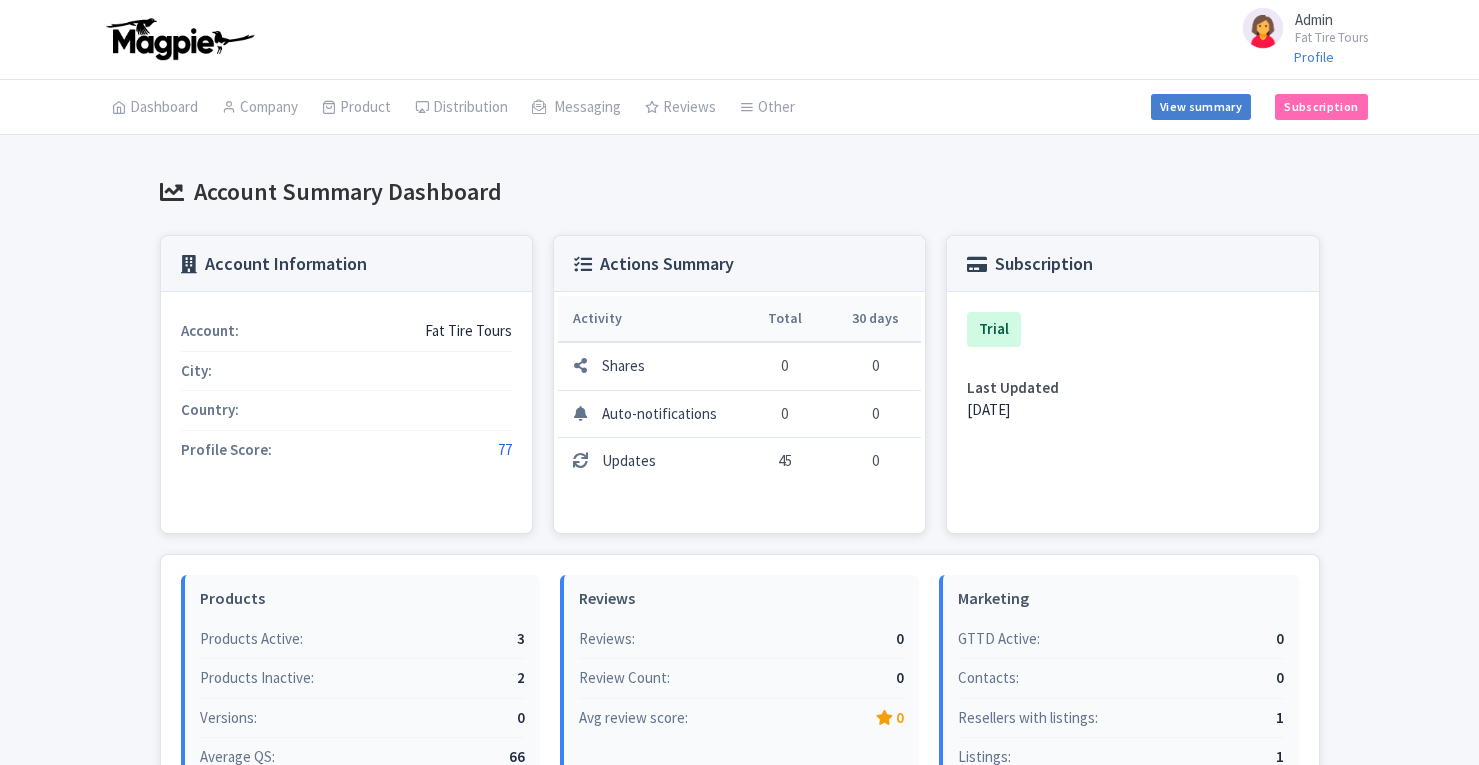 scroll, scrollTop: 0, scrollLeft: 0, axis: both 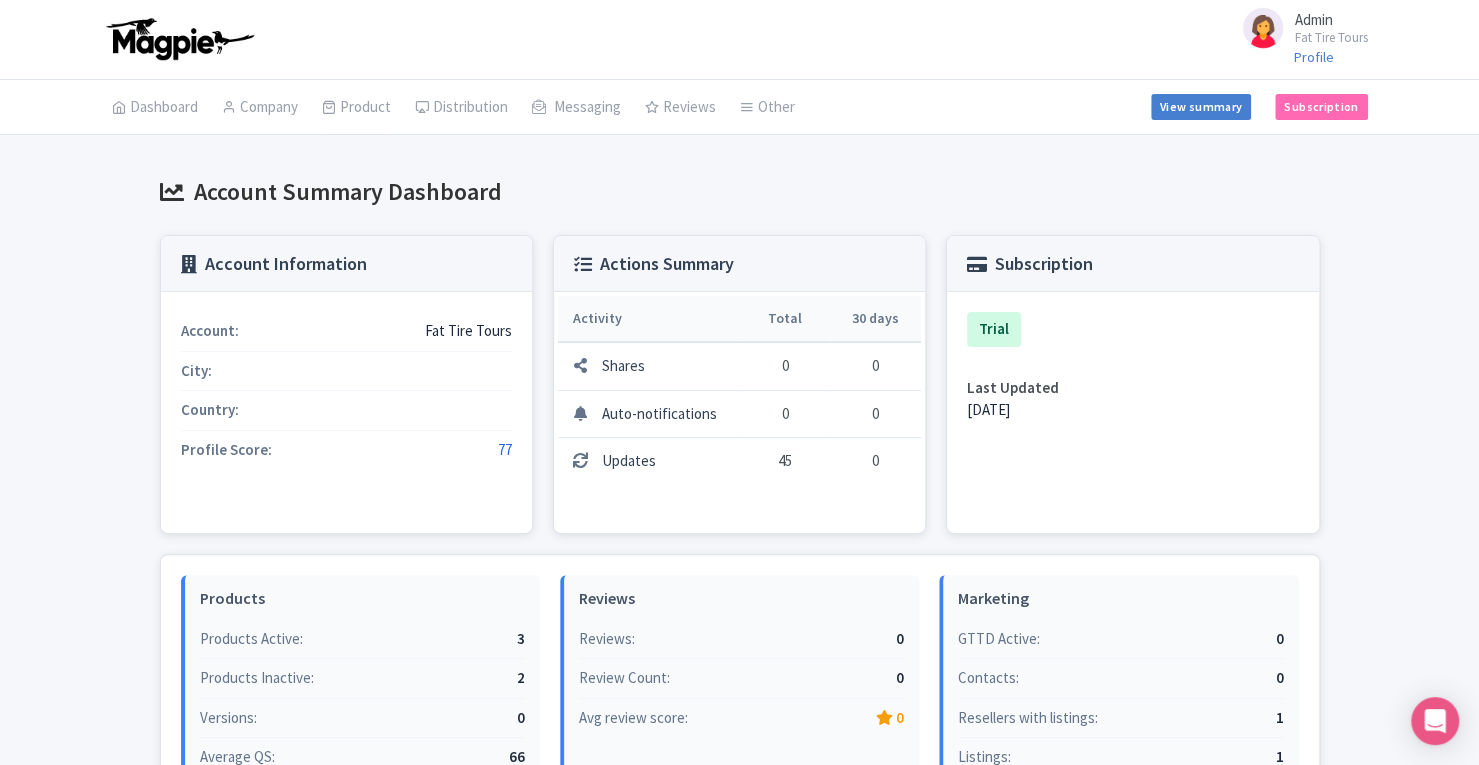 click on "Product" at bounding box center (356, 108) 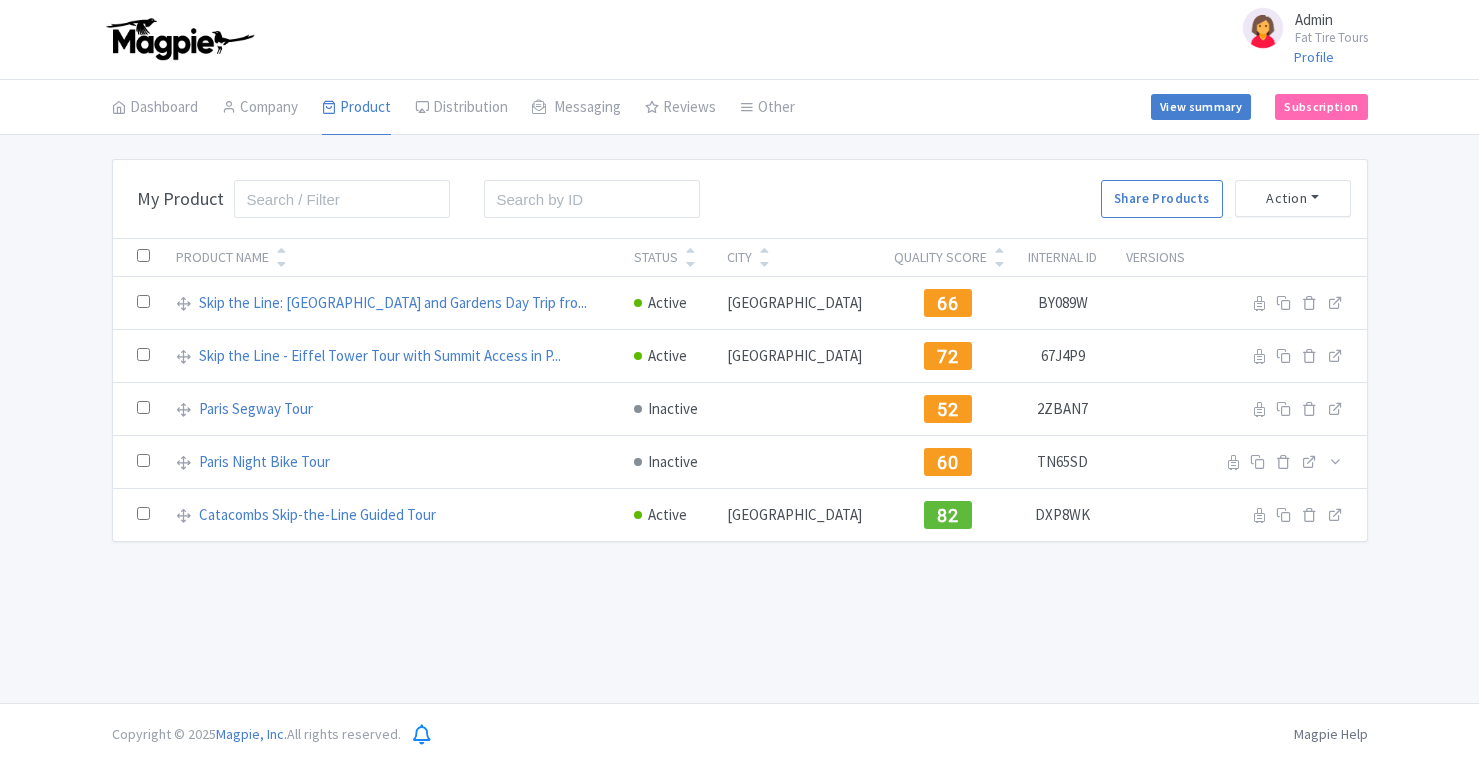 scroll, scrollTop: 0, scrollLeft: 0, axis: both 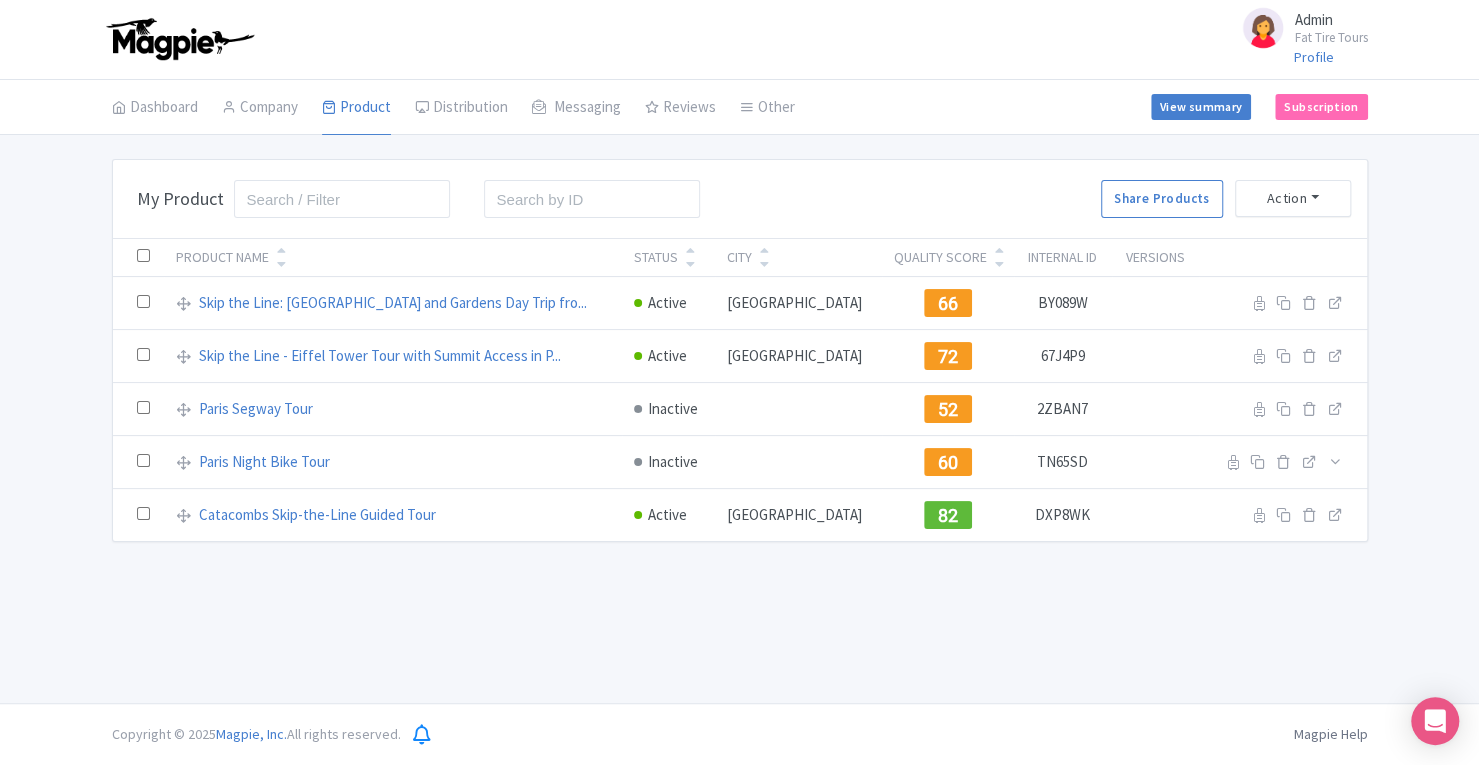 click on "View summary" at bounding box center [1201, 107] 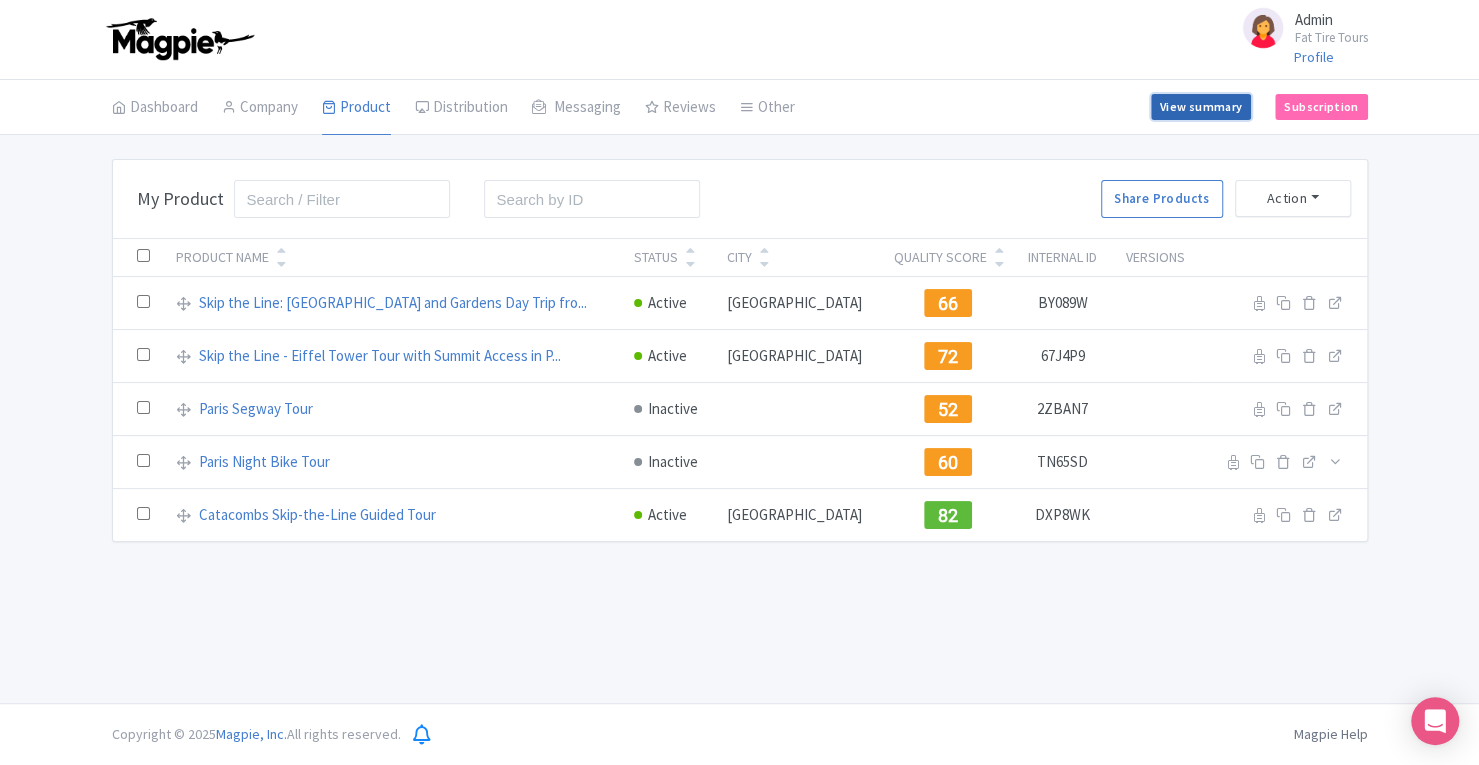 click on "View summary" at bounding box center [1201, 107] 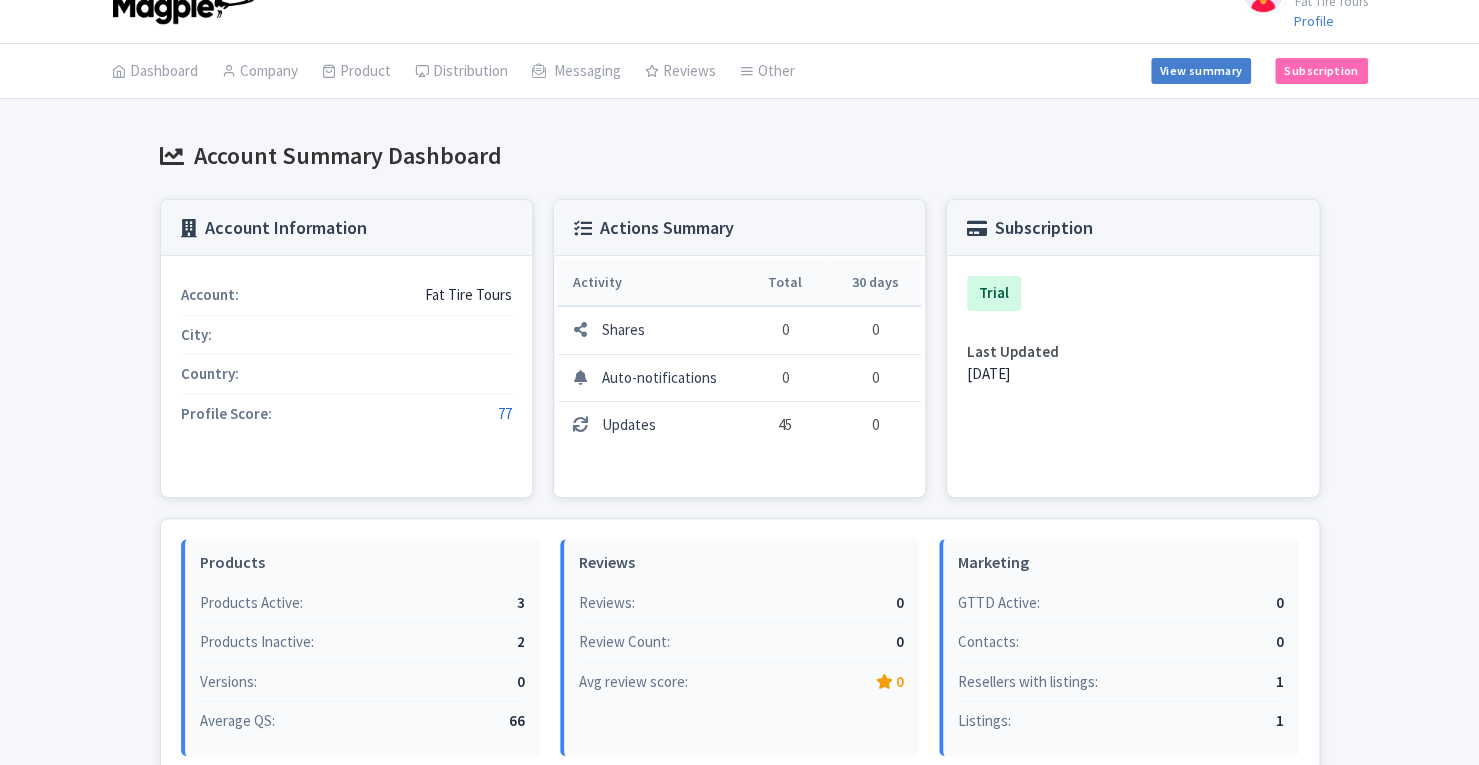 scroll, scrollTop: 440, scrollLeft: 0, axis: vertical 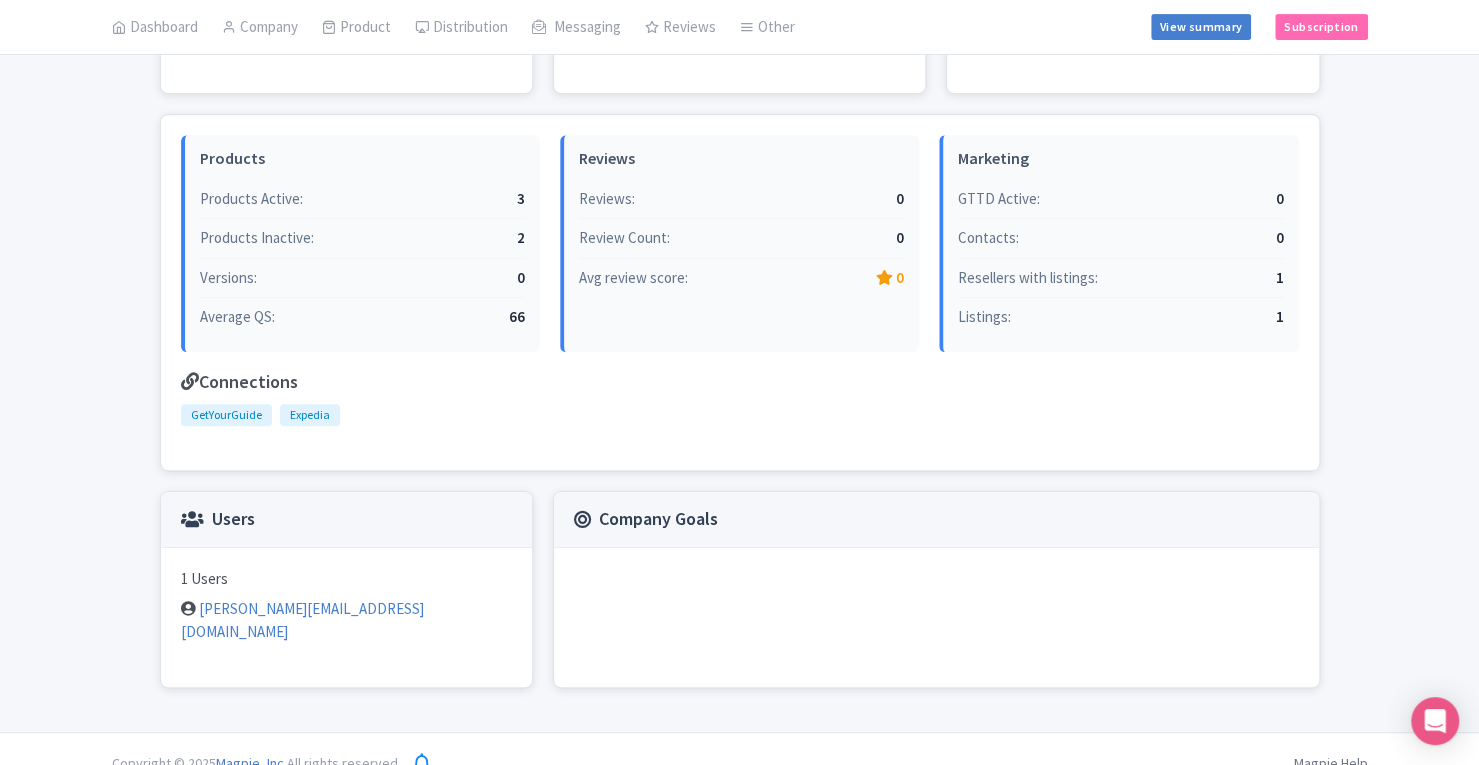 click on "Admin
Fat Tire Tours
Profile
Users
Settings
Sign out
Dashboard
Company
SST Collector
Product
My Products
Image Library
Rate Sheets
Distribution
Manage Resellers
Manage Contacts
Product Listings
Listings Optimizer
Affiliate
Promotions
Messaging
Outbox
New Announcement
Manage Message Templates
Reviews
Review Dashboard
Manage
Analytics
AI Insights
Tools
Other
Help Documents
Connections
View All Magpie Products
Magpie Pricing
Set-up
View summary
Subscription
Enterprise Information
Email
Contact Support
Upgrade
Premium
Up to 10 Products
$69
Premium Plus
Up to 50 Products
$119
Enterprise
Request a quote
Account Summary Dashboard
Account Information
Account:" at bounding box center (739, -58) 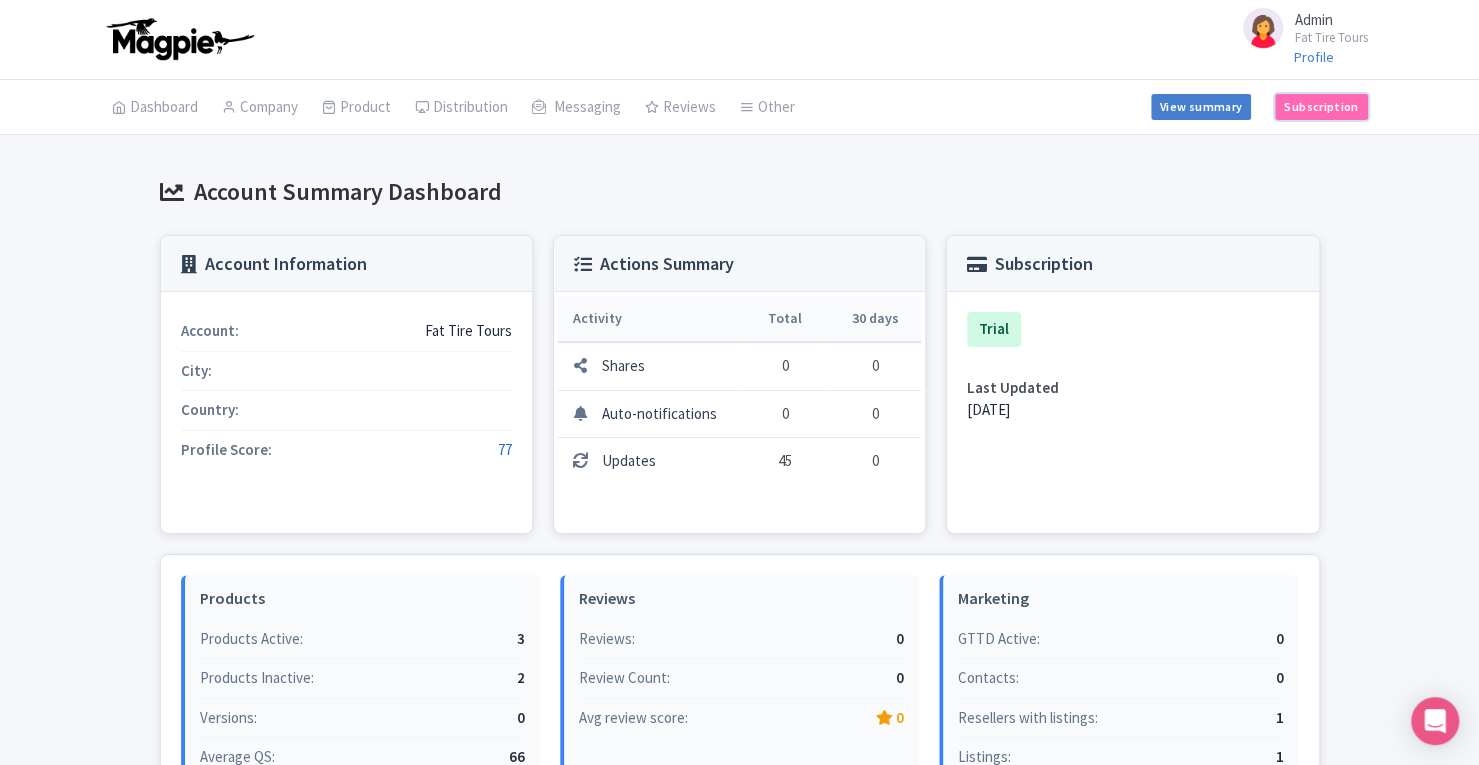 click on "Subscription" at bounding box center [1321, 107] 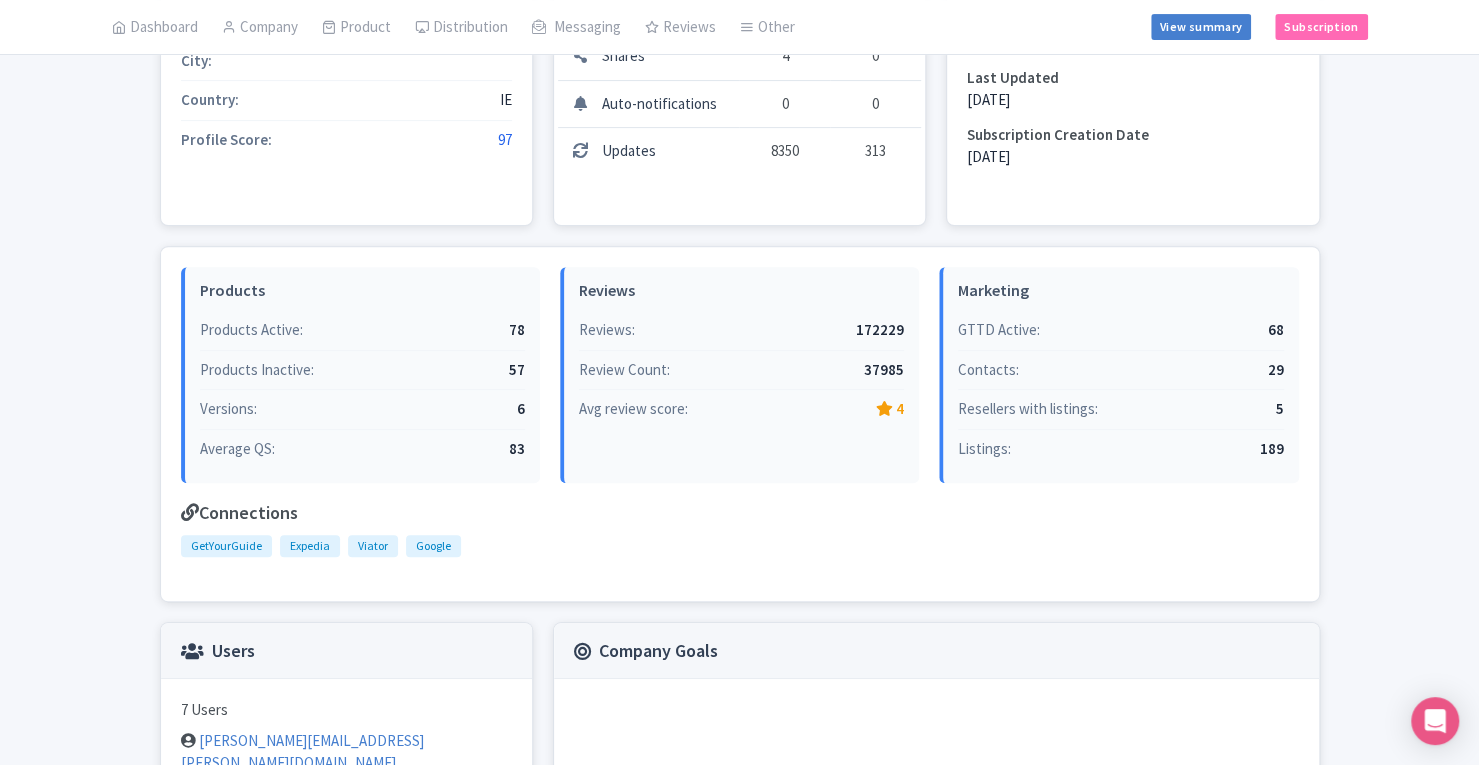 scroll, scrollTop: 318, scrollLeft: 0, axis: vertical 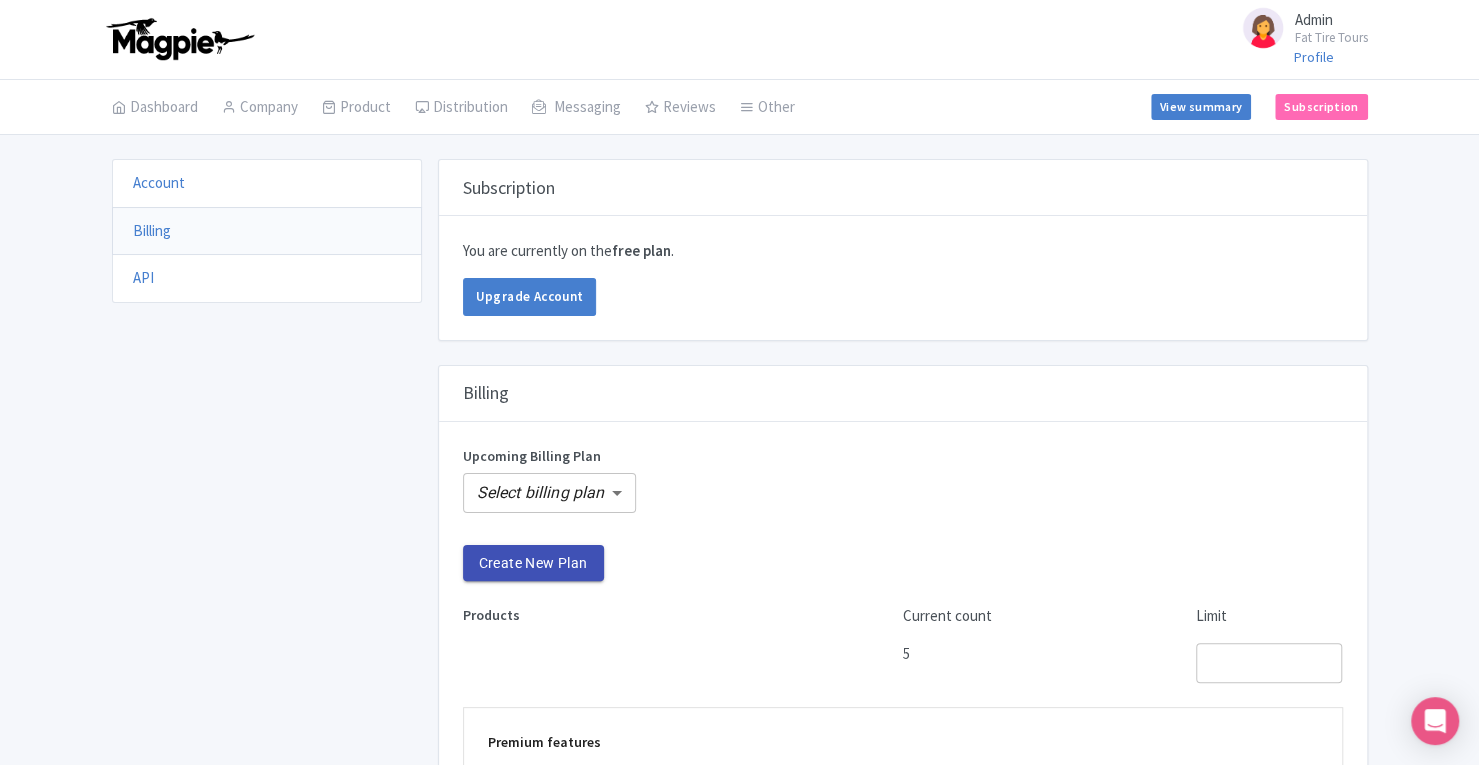 click on "Account" at bounding box center [159, 182] 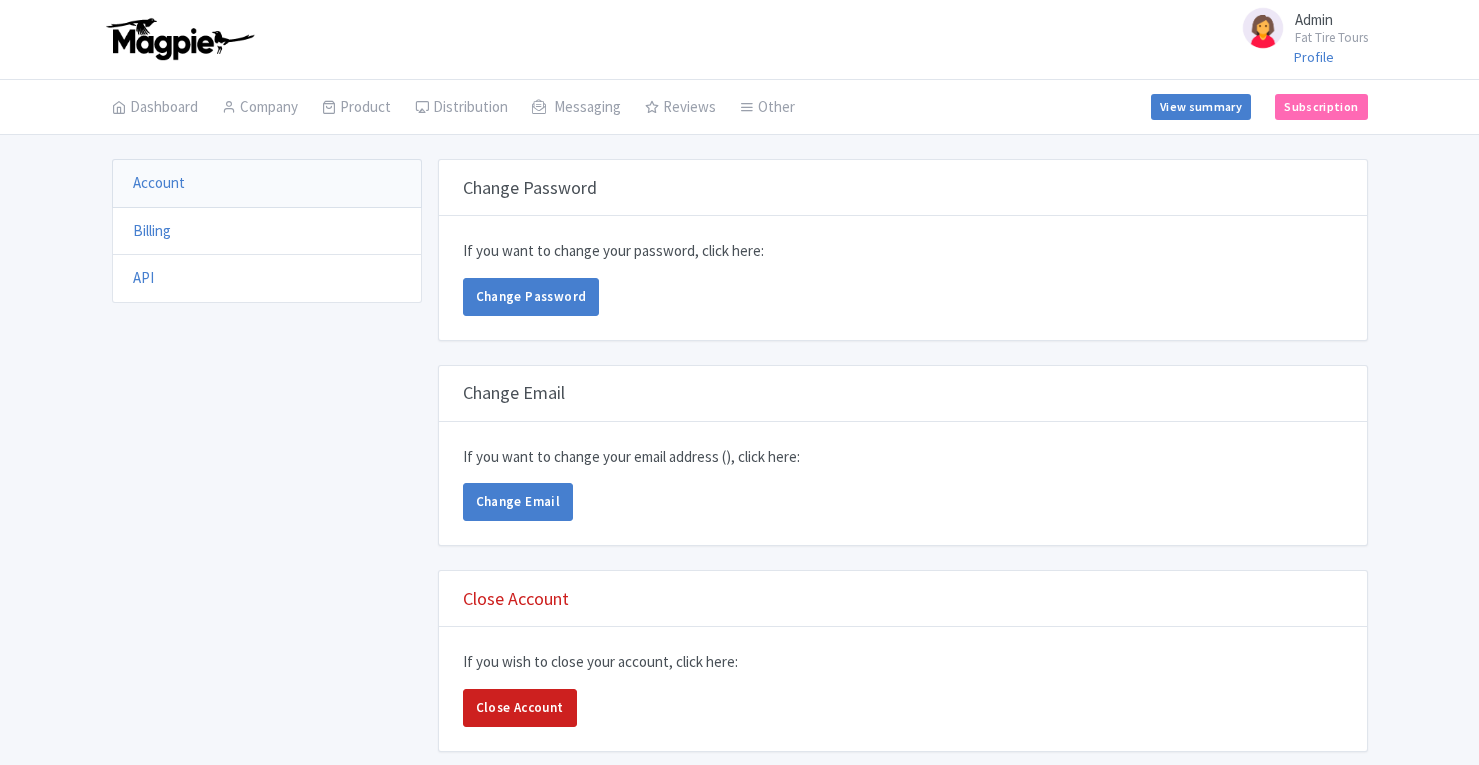 scroll, scrollTop: 0, scrollLeft: 0, axis: both 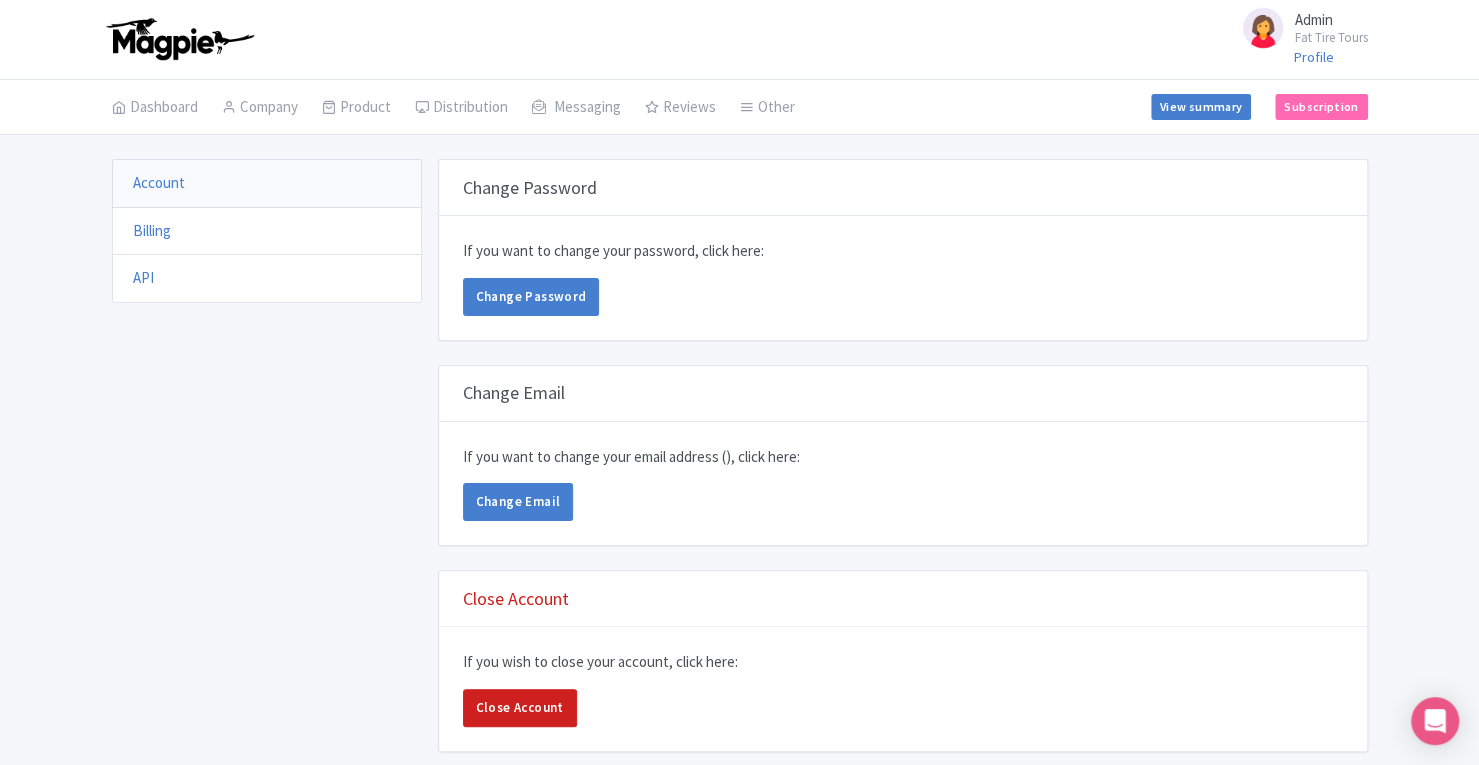 click on "Billing" at bounding box center [152, 230] 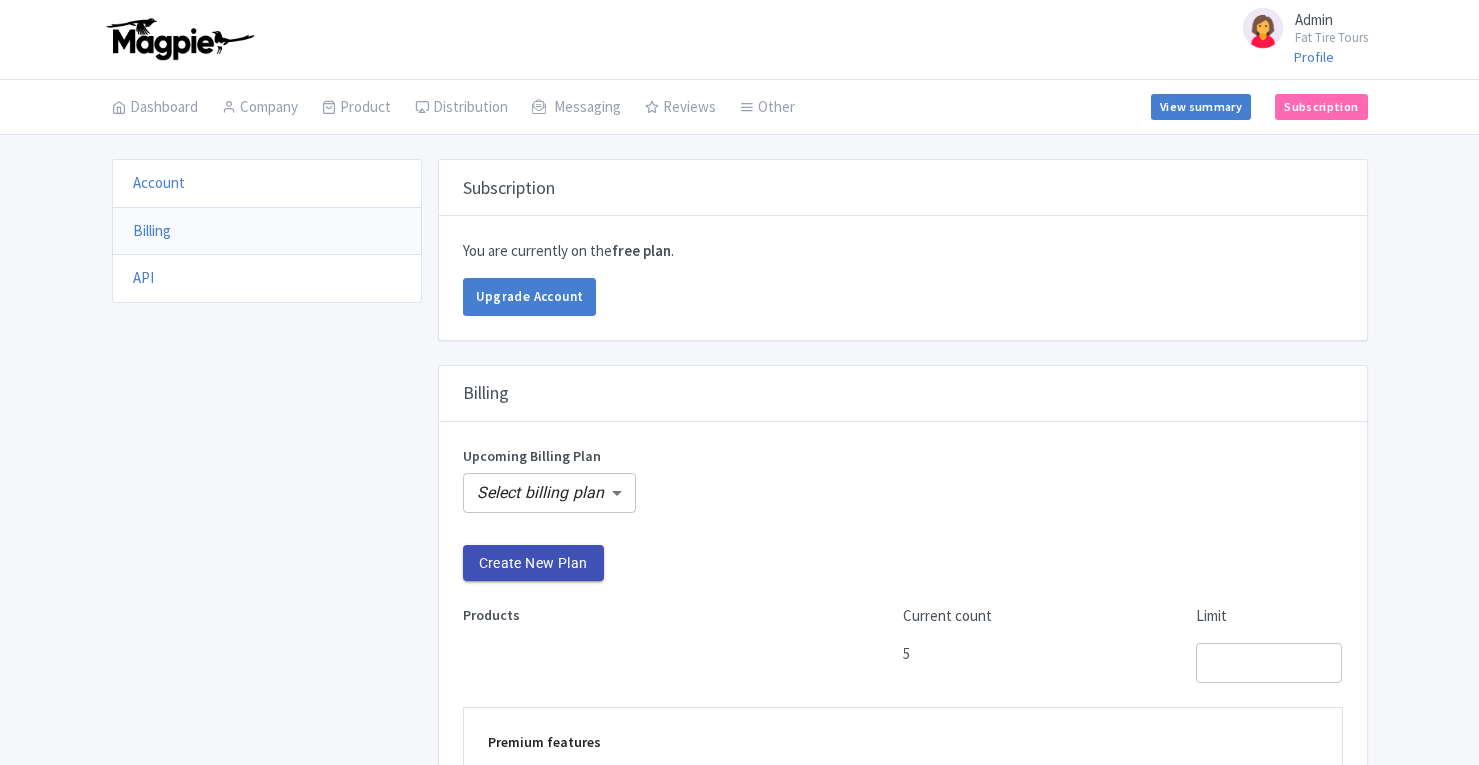 scroll, scrollTop: 0, scrollLeft: 0, axis: both 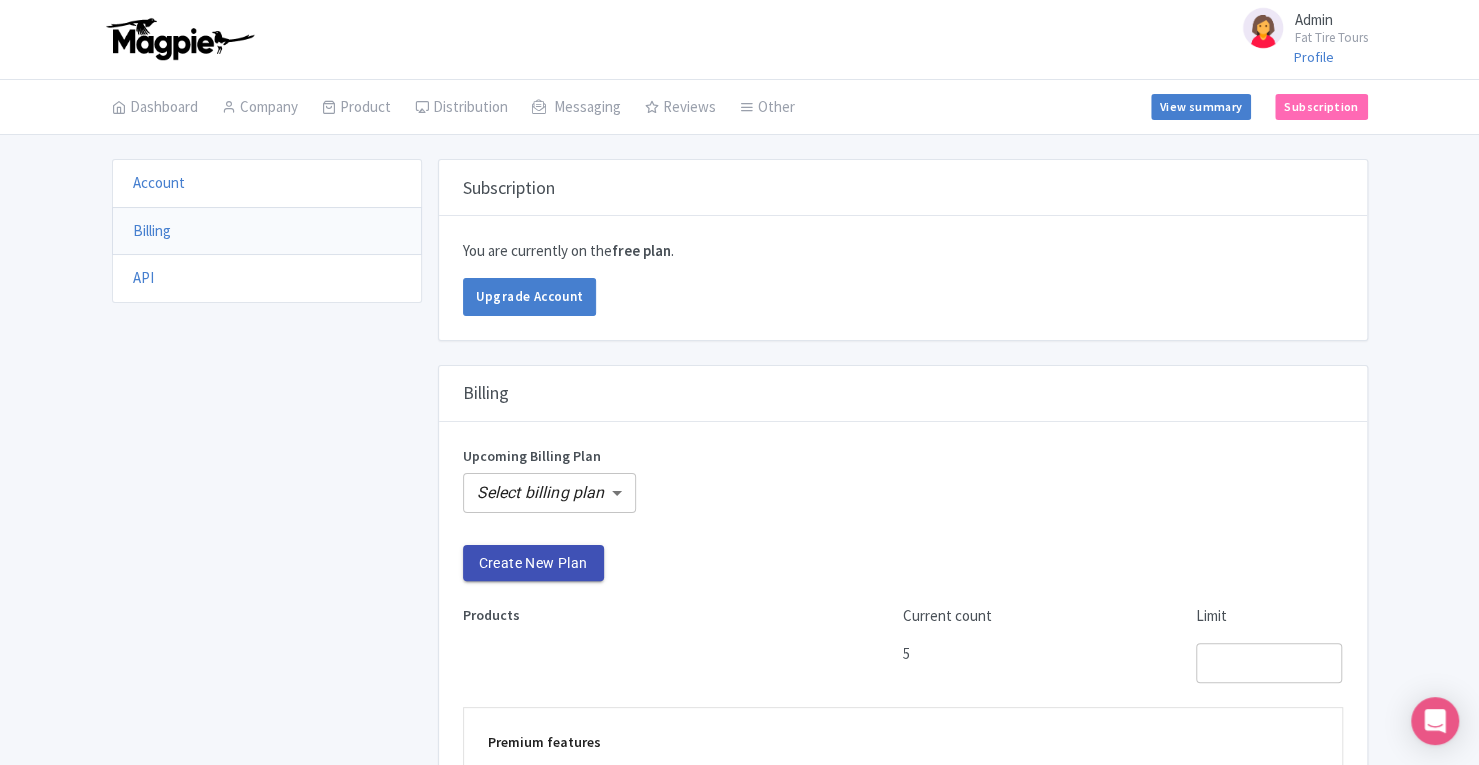 click on "API" at bounding box center [143, 277] 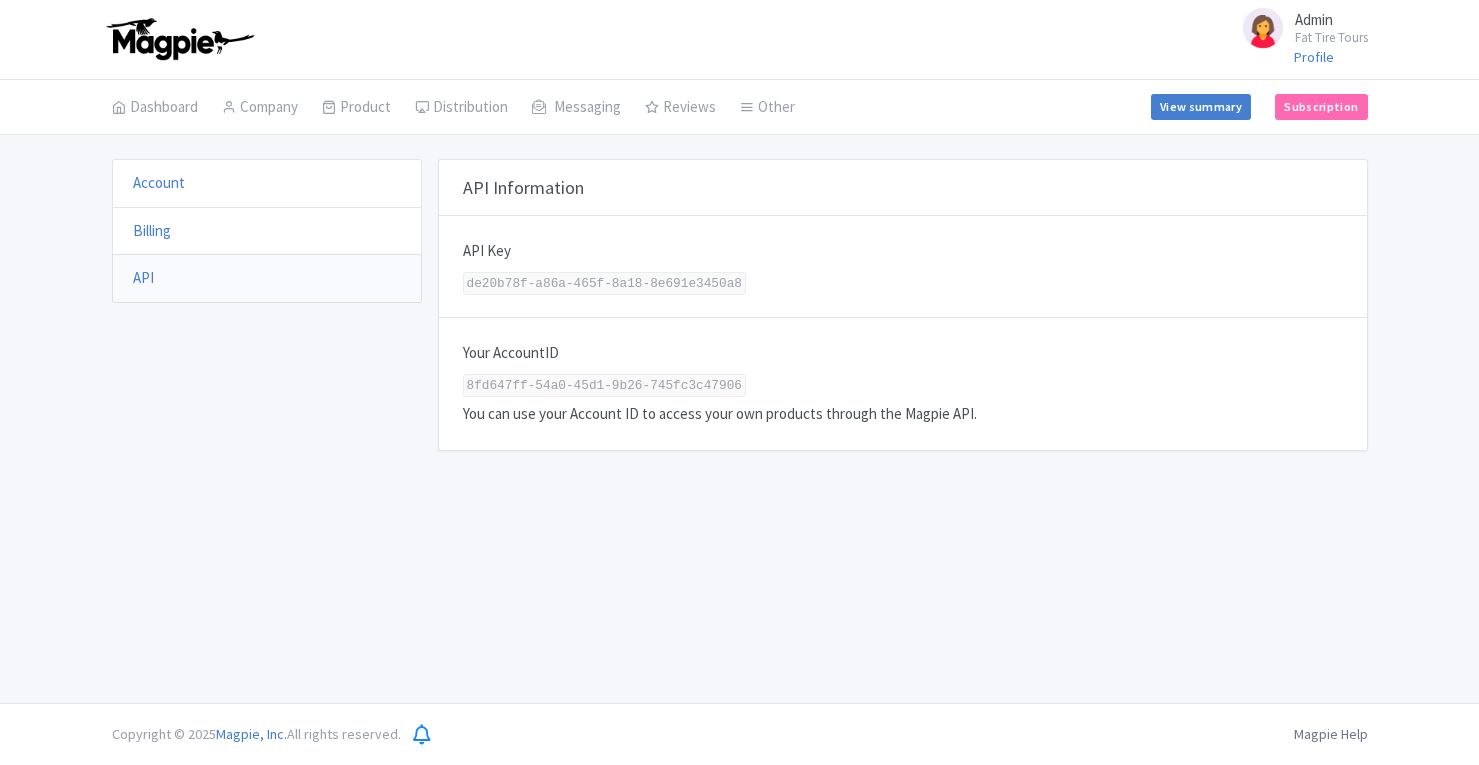 scroll, scrollTop: 0, scrollLeft: 0, axis: both 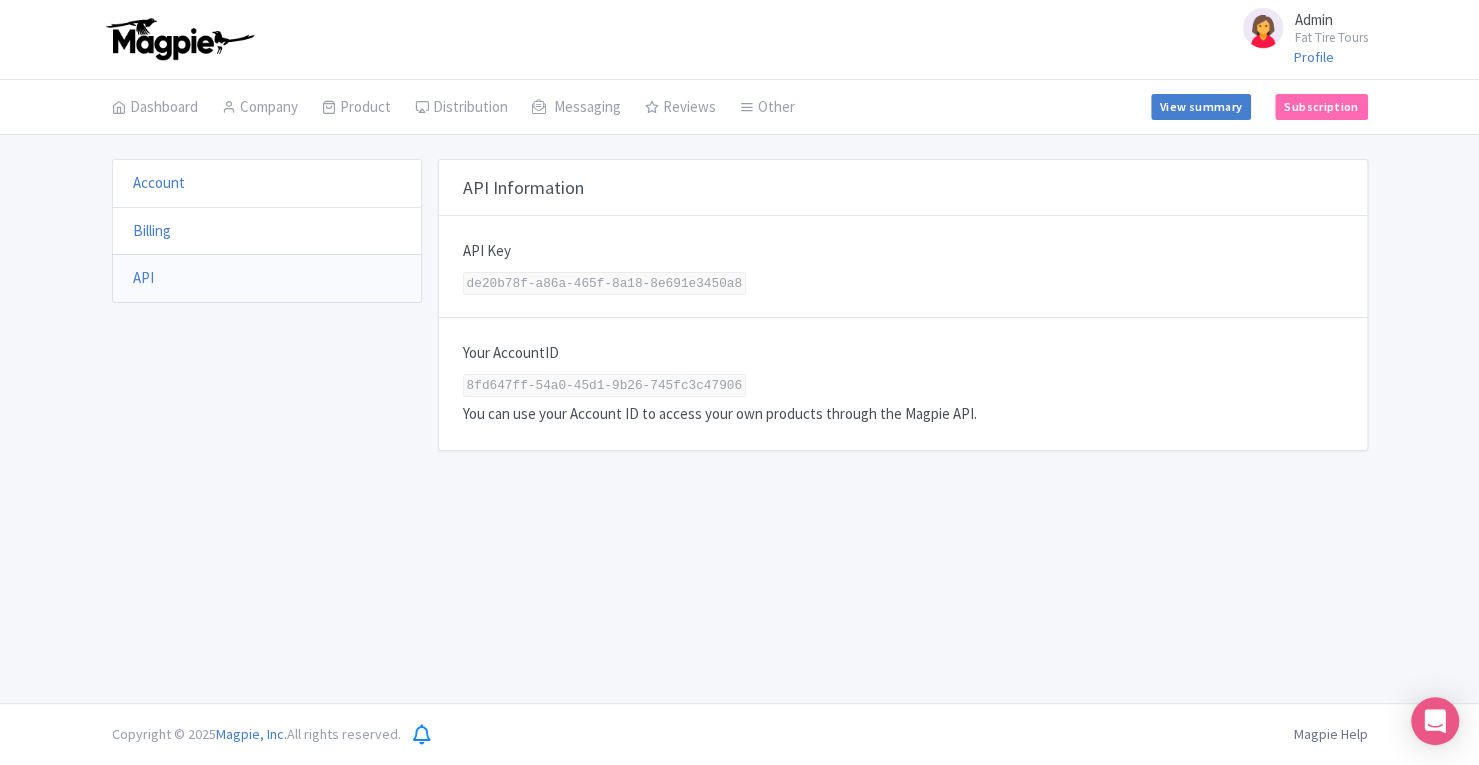 click on "Account" at bounding box center (159, 182) 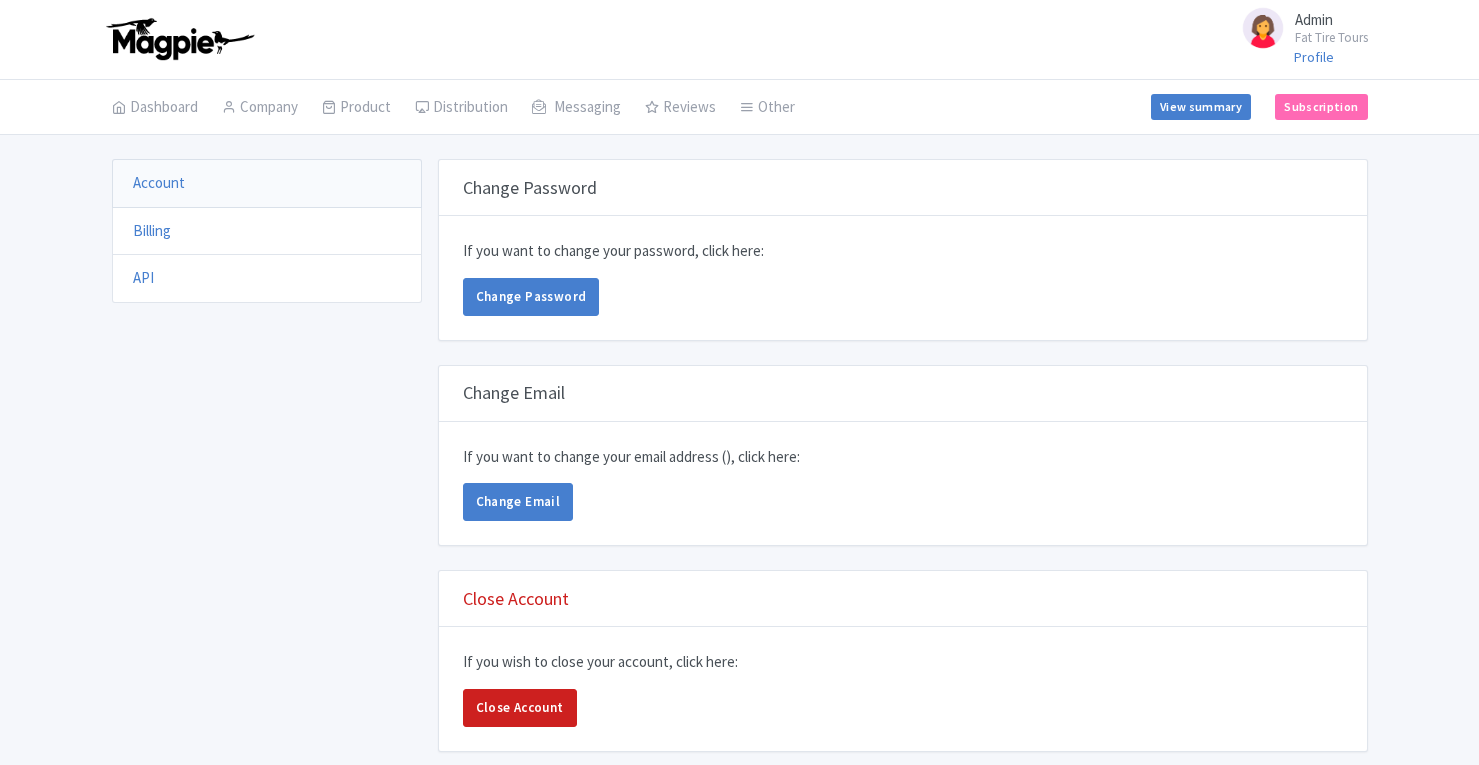 scroll, scrollTop: 0, scrollLeft: 0, axis: both 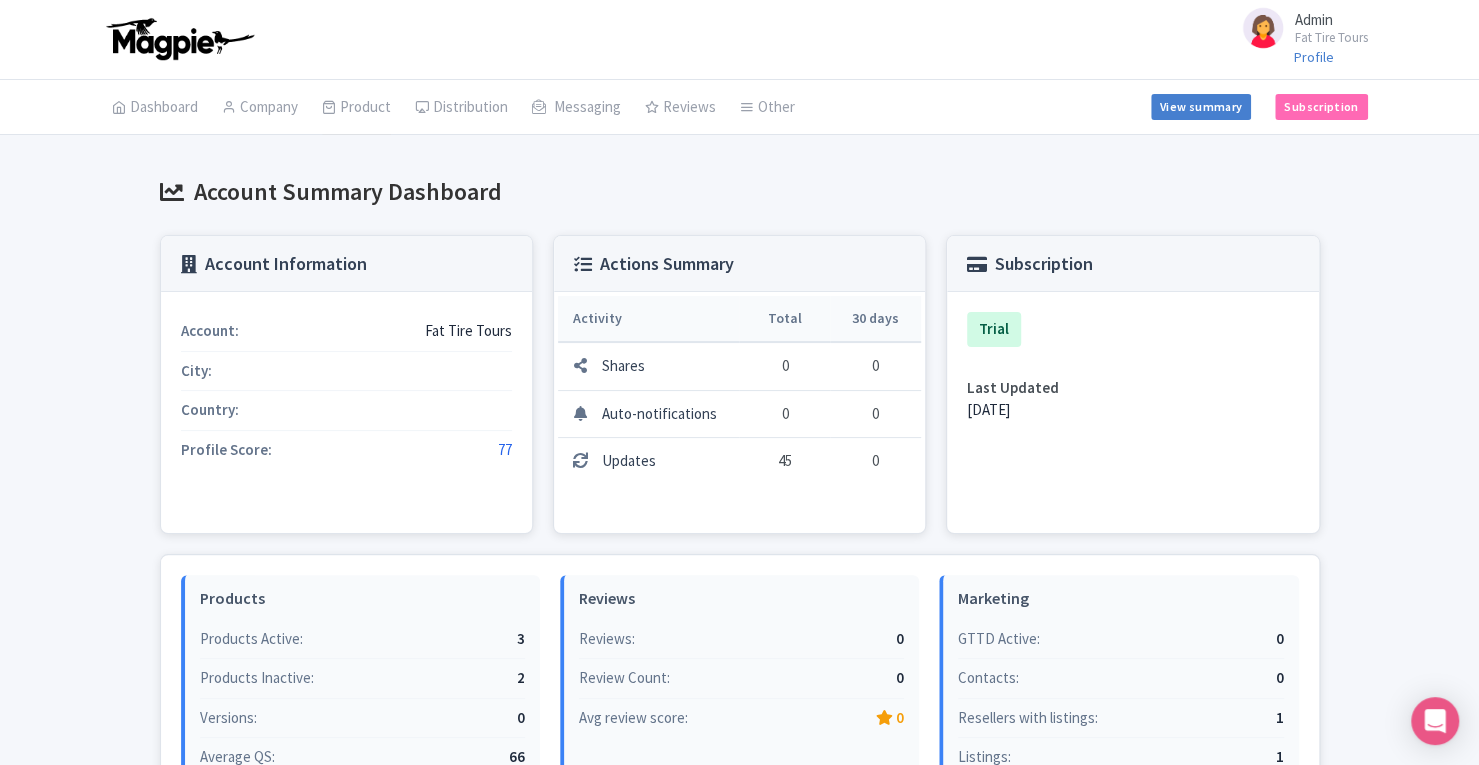 click on "Product" at bounding box center (356, 108) 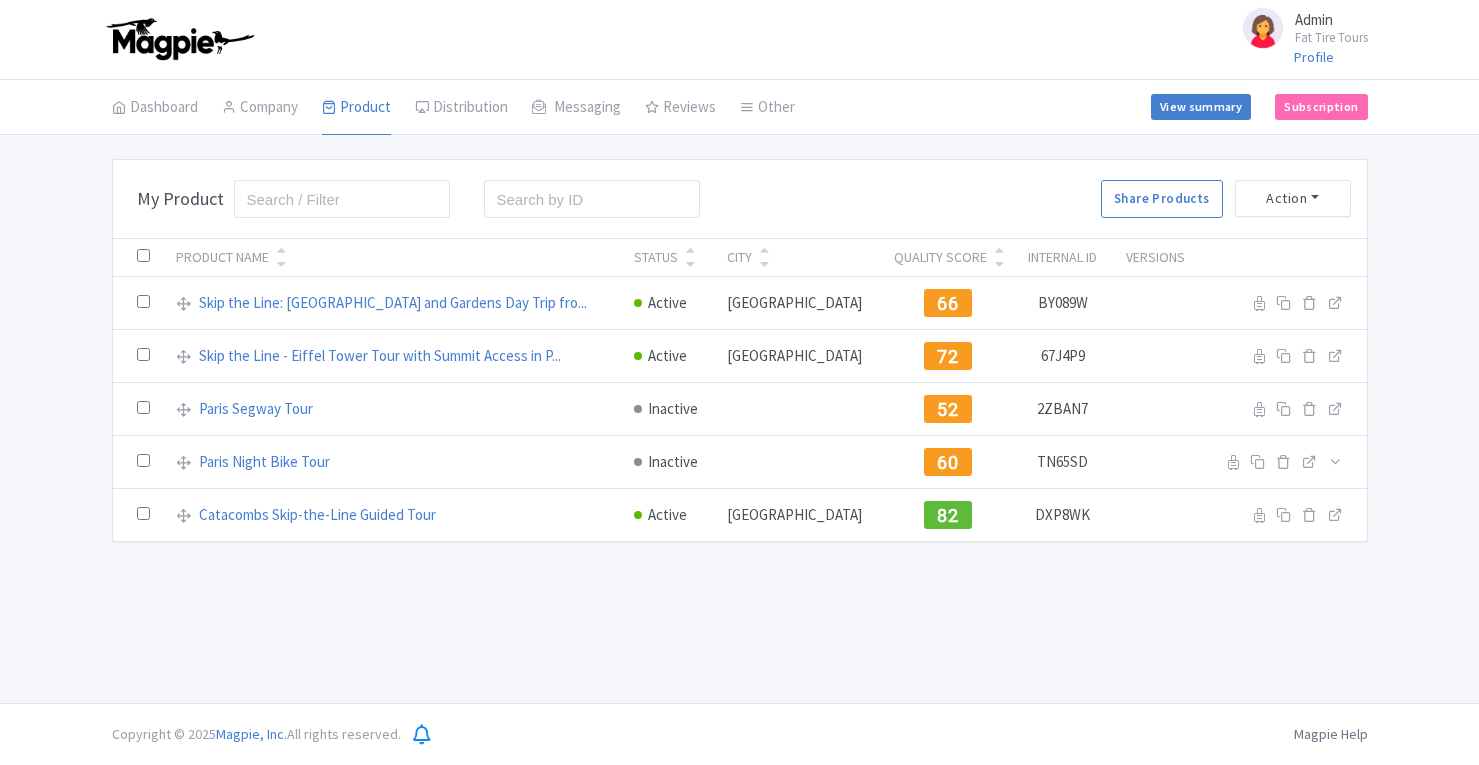 scroll, scrollTop: 0, scrollLeft: 0, axis: both 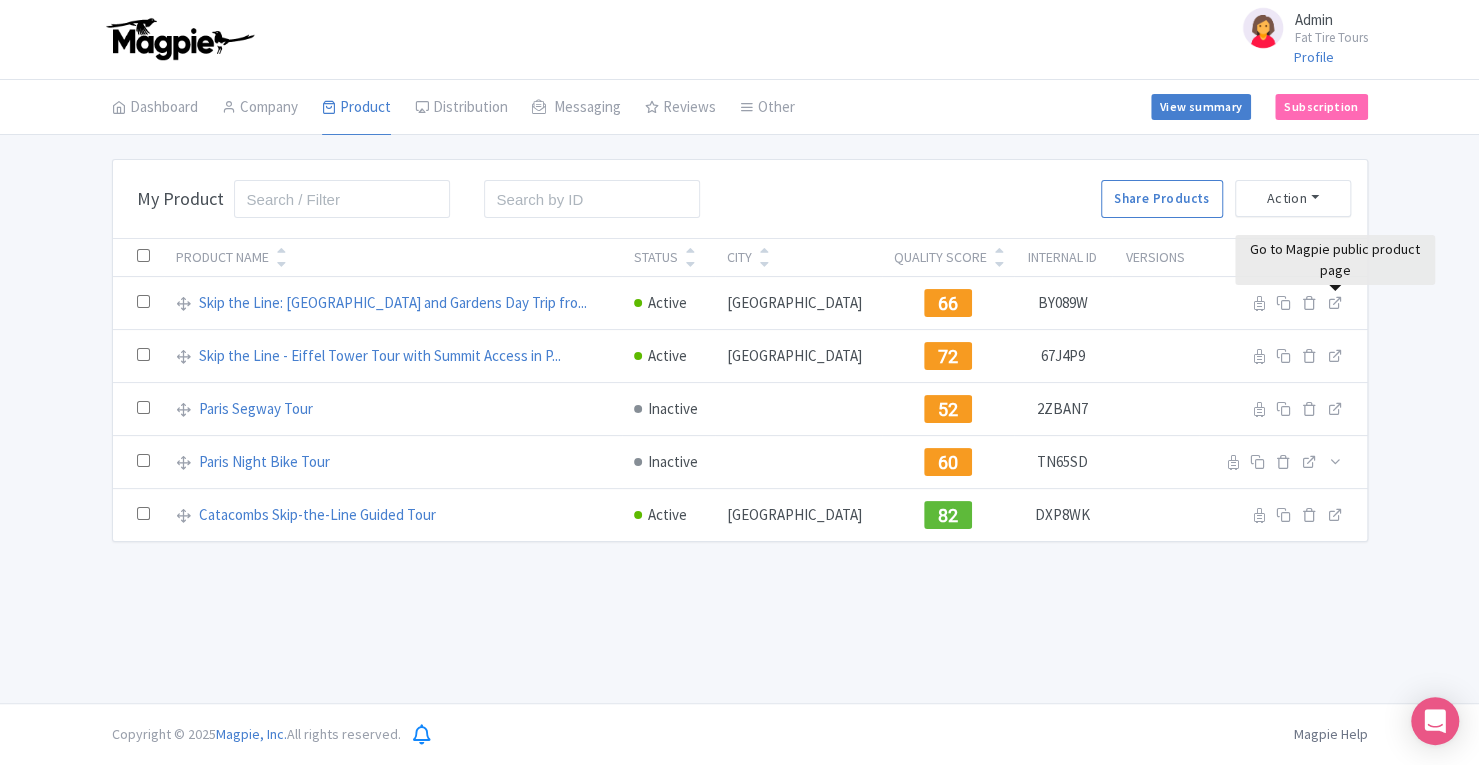 click at bounding box center (1335, 302) 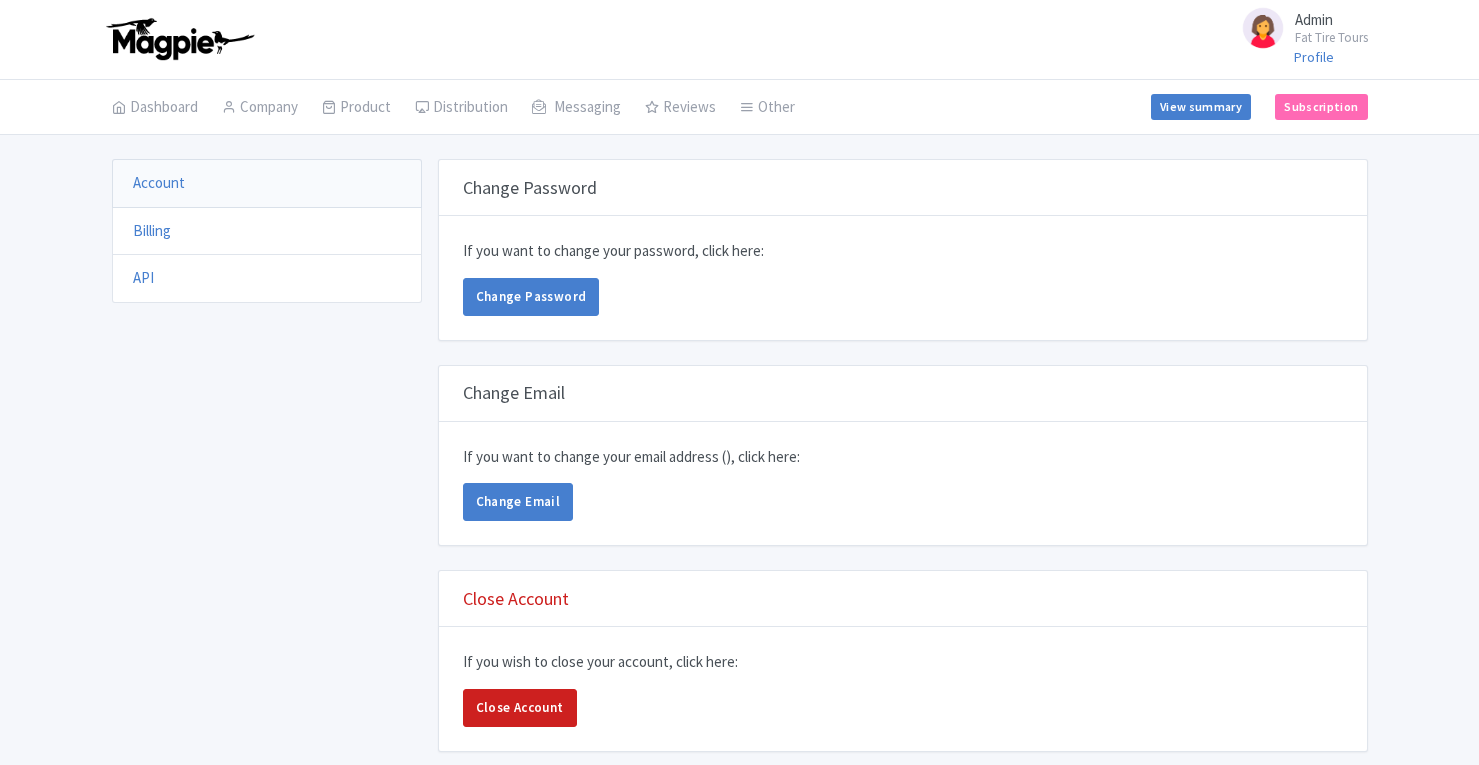 scroll, scrollTop: 0, scrollLeft: 0, axis: both 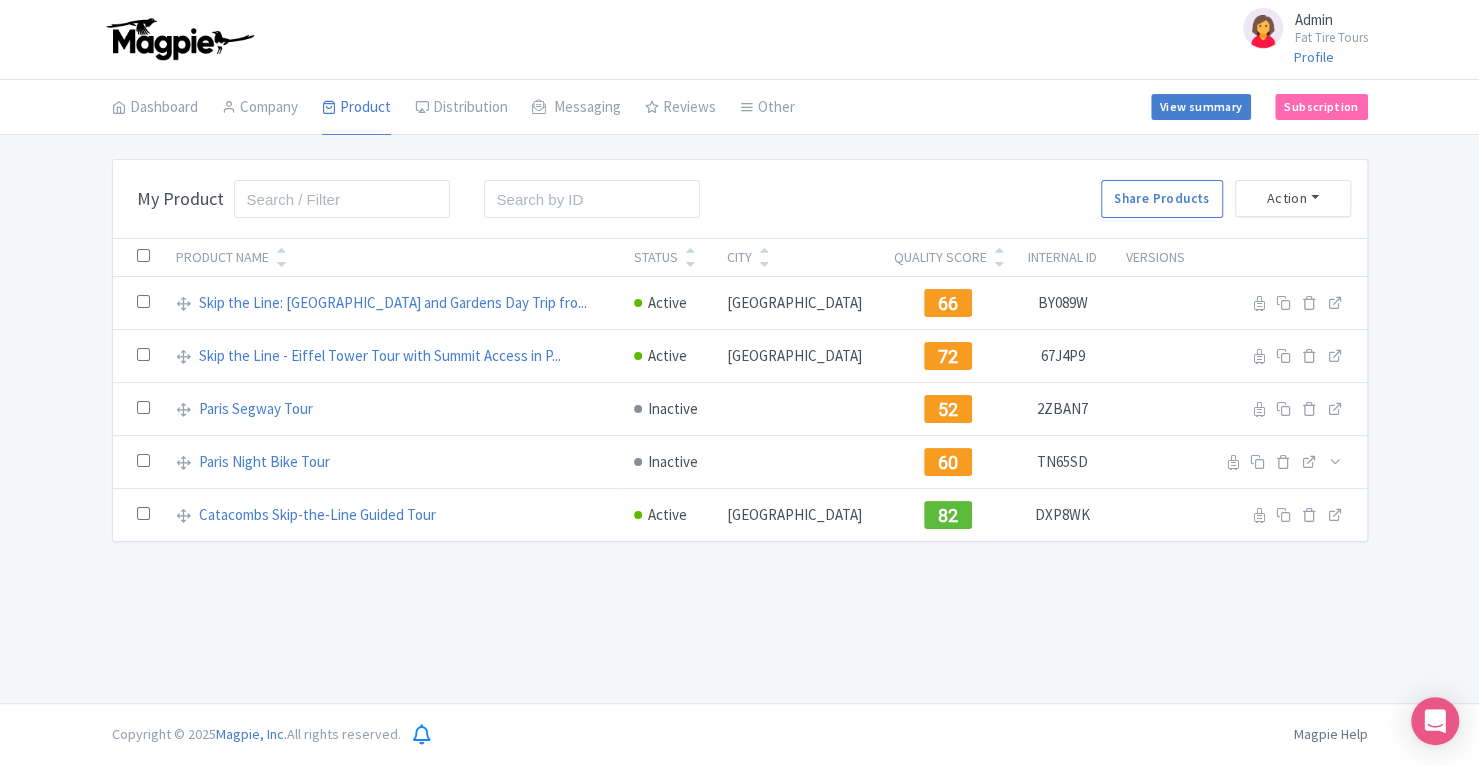 click at bounding box center (281, 250) 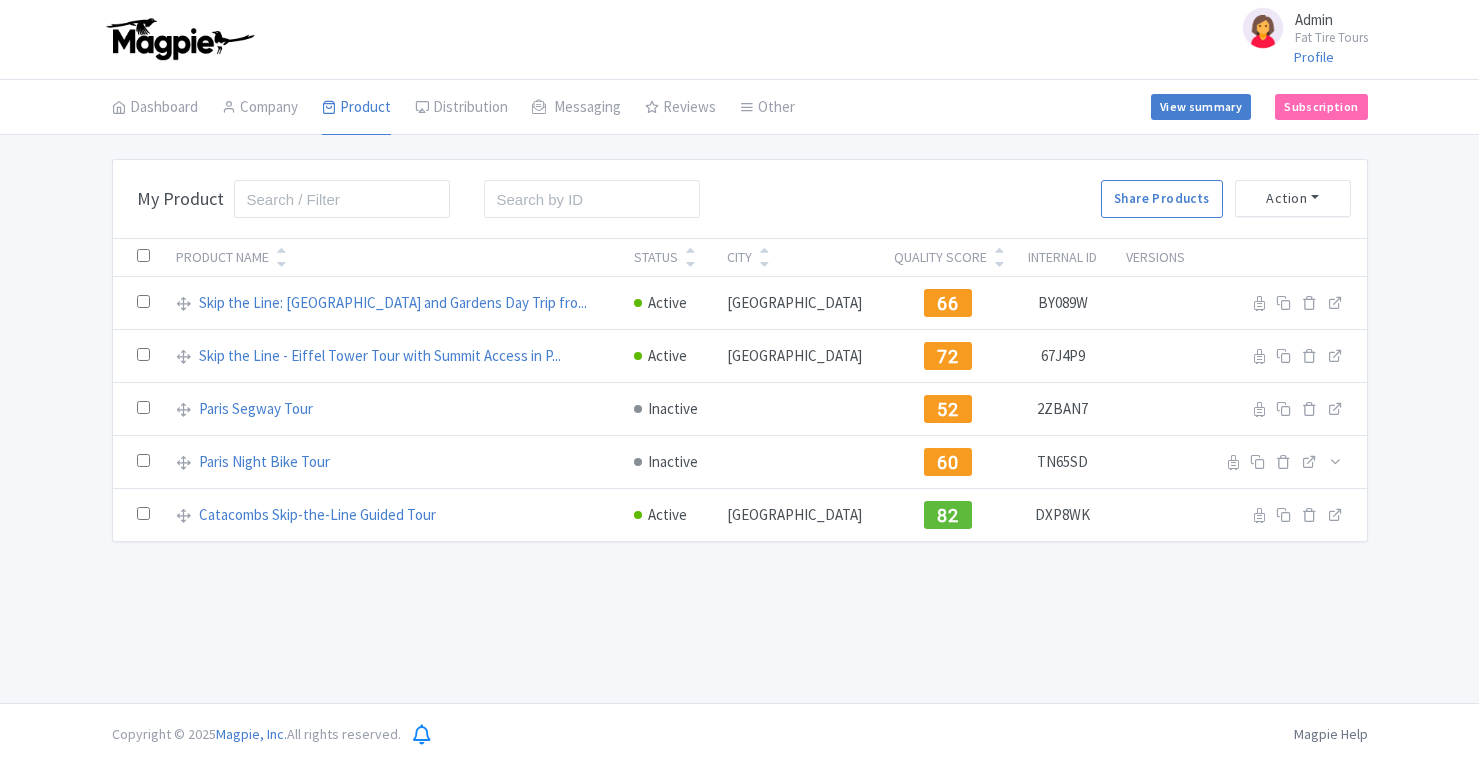 scroll, scrollTop: 0, scrollLeft: 0, axis: both 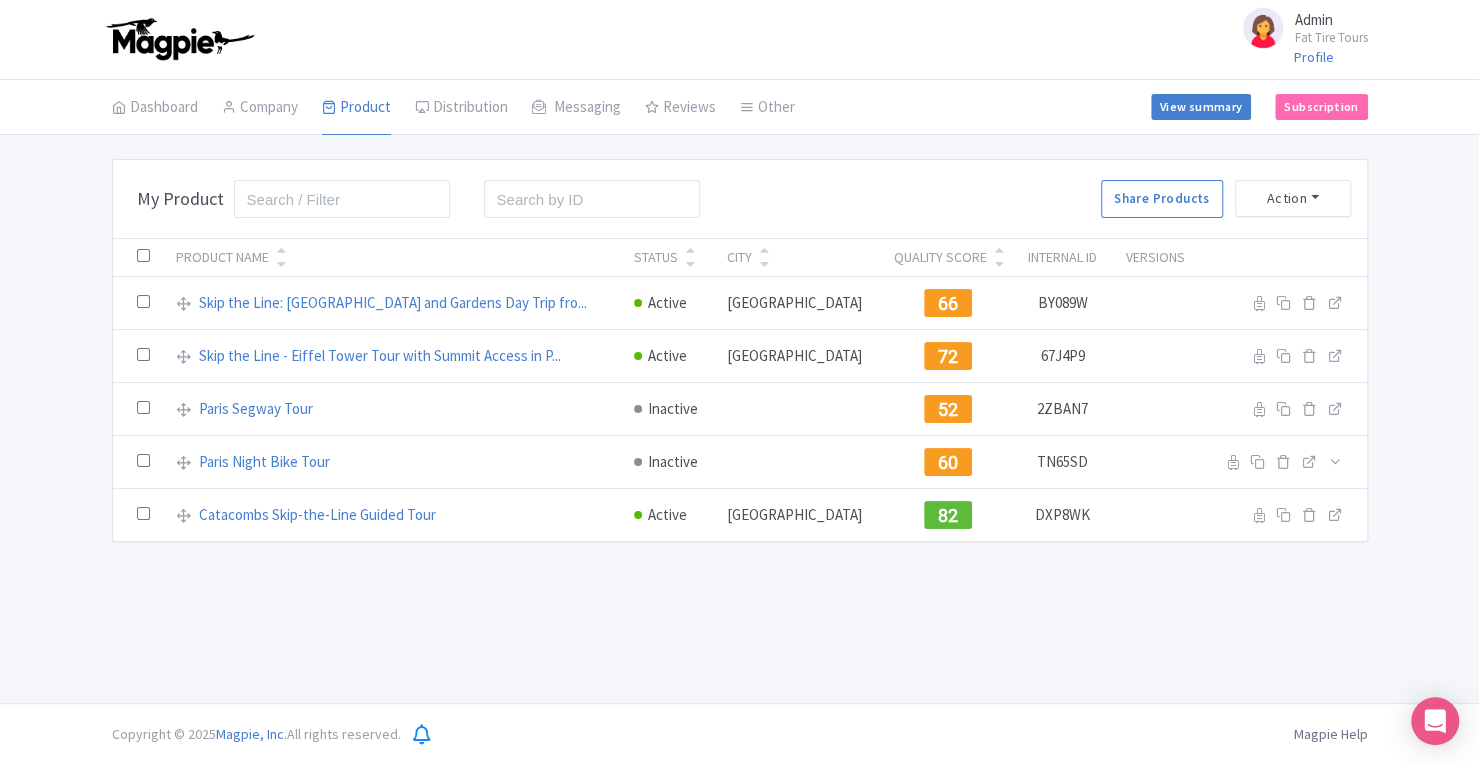 click at bounding box center [999, 250] 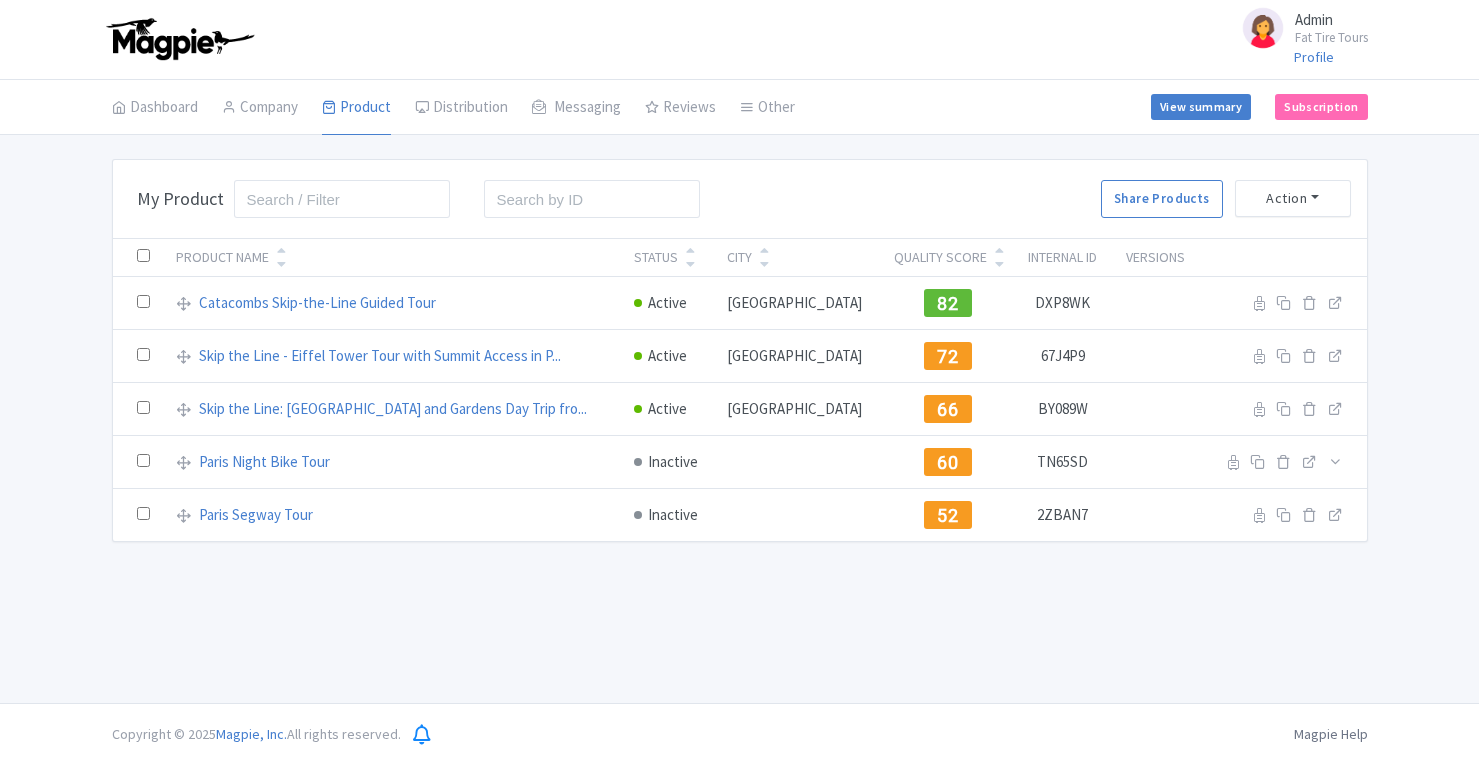 scroll, scrollTop: 0, scrollLeft: 0, axis: both 